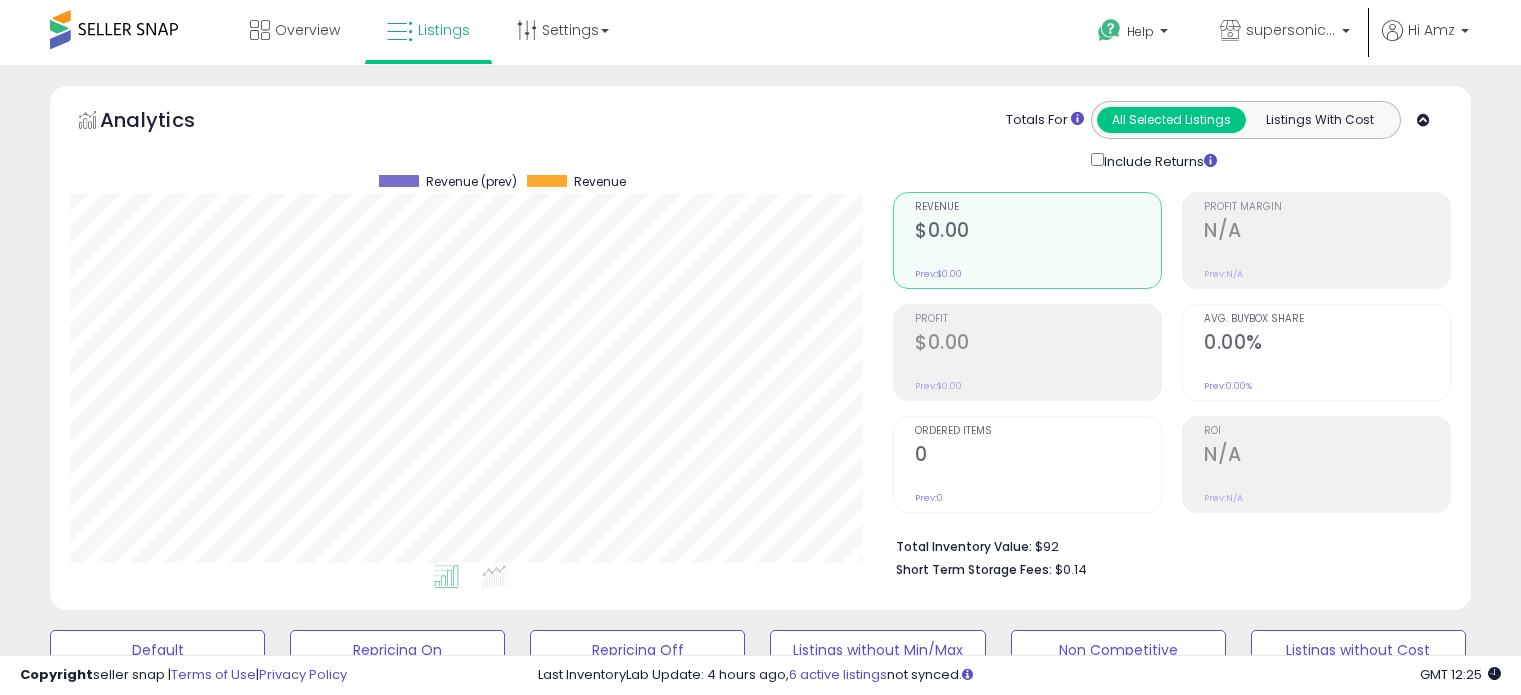 scroll, scrollTop: 524, scrollLeft: 0, axis: vertical 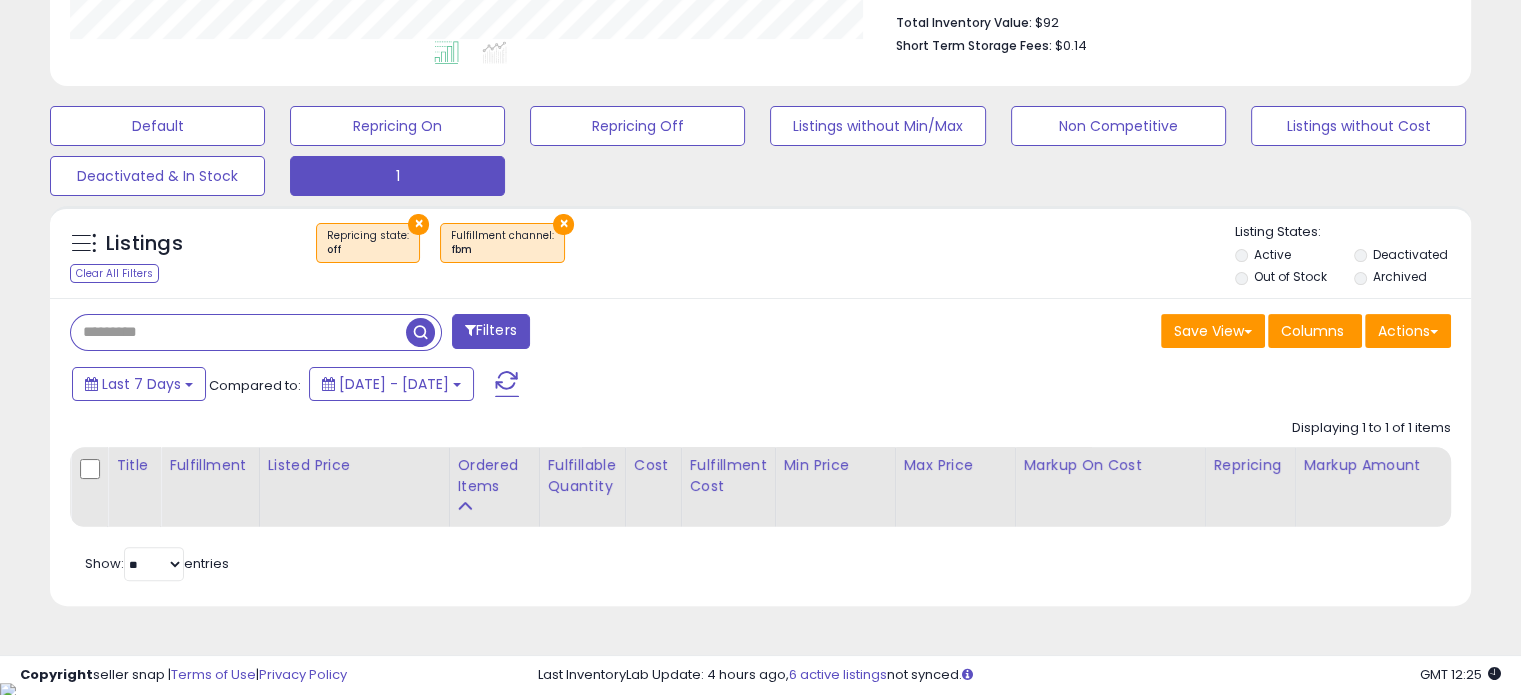 click on "Last 7 Days
Compared to:
[DATE] - [DATE]" at bounding box center (585, 386) 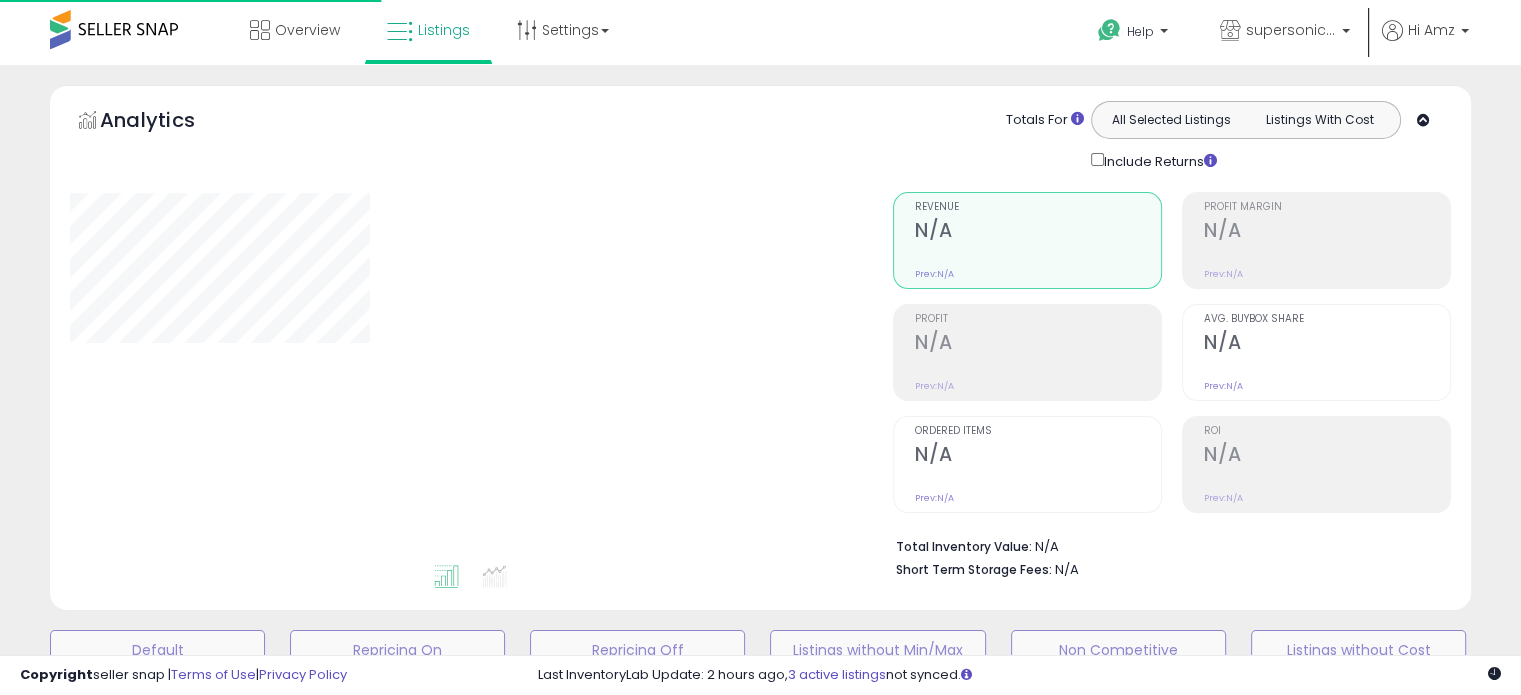scroll, scrollTop: 524, scrollLeft: 0, axis: vertical 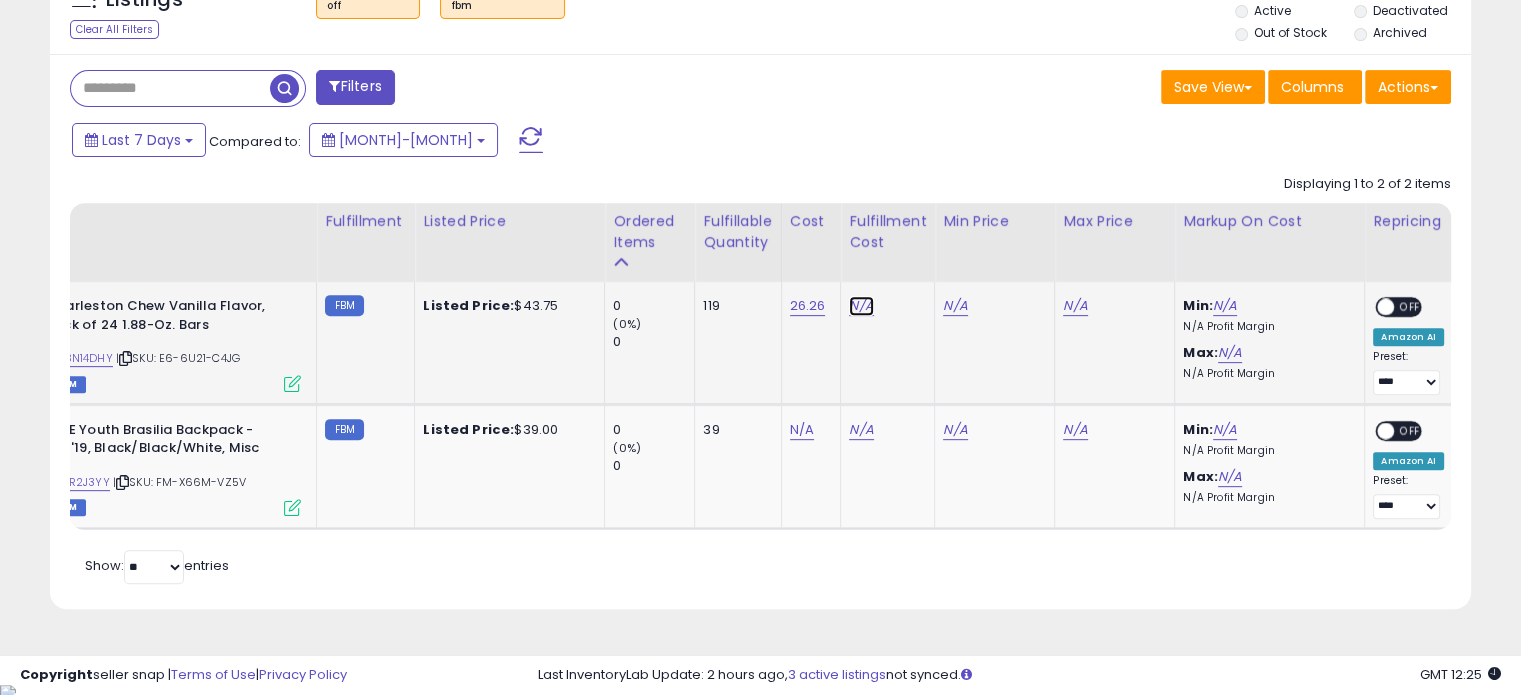 drag, startPoint x: 857, startPoint y: 303, endPoint x: 864, endPoint y: 316, distance: 14.764823 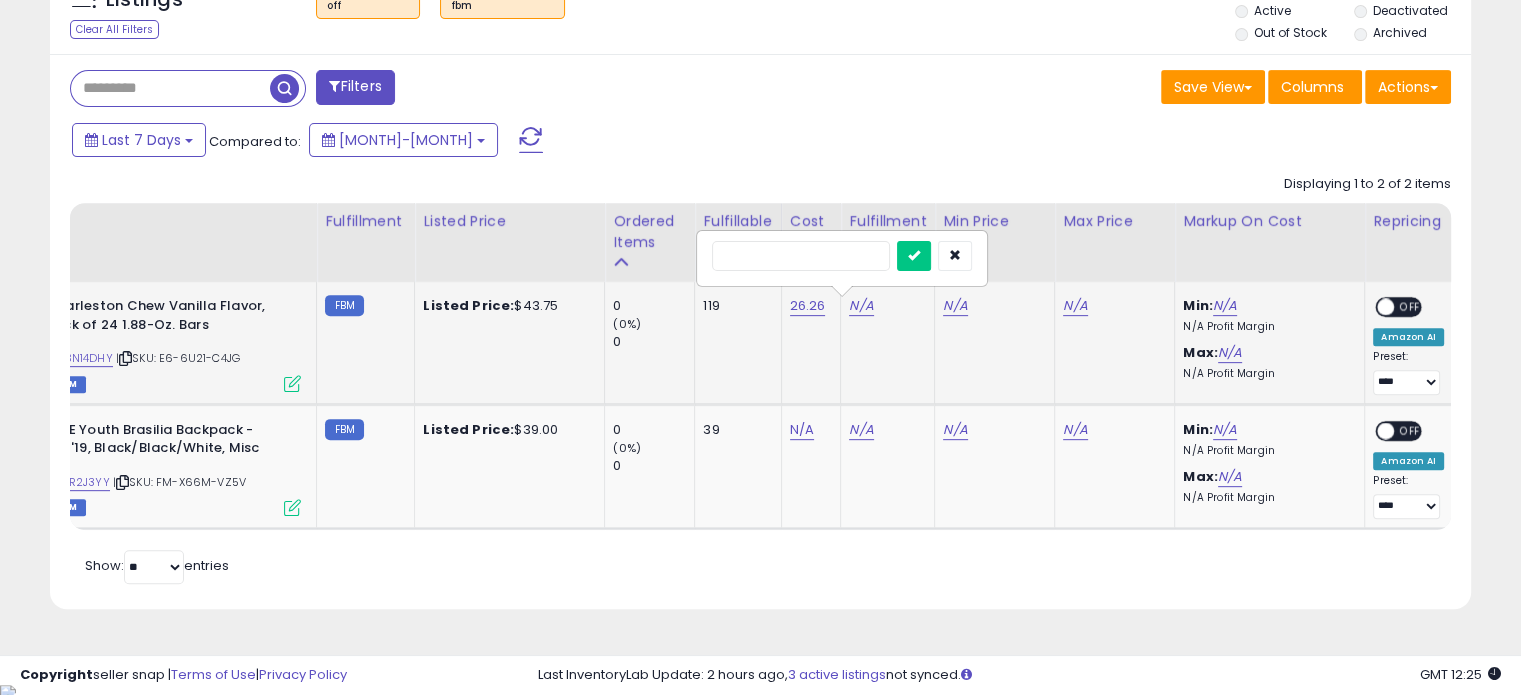 click at bounding box center [801, 256] 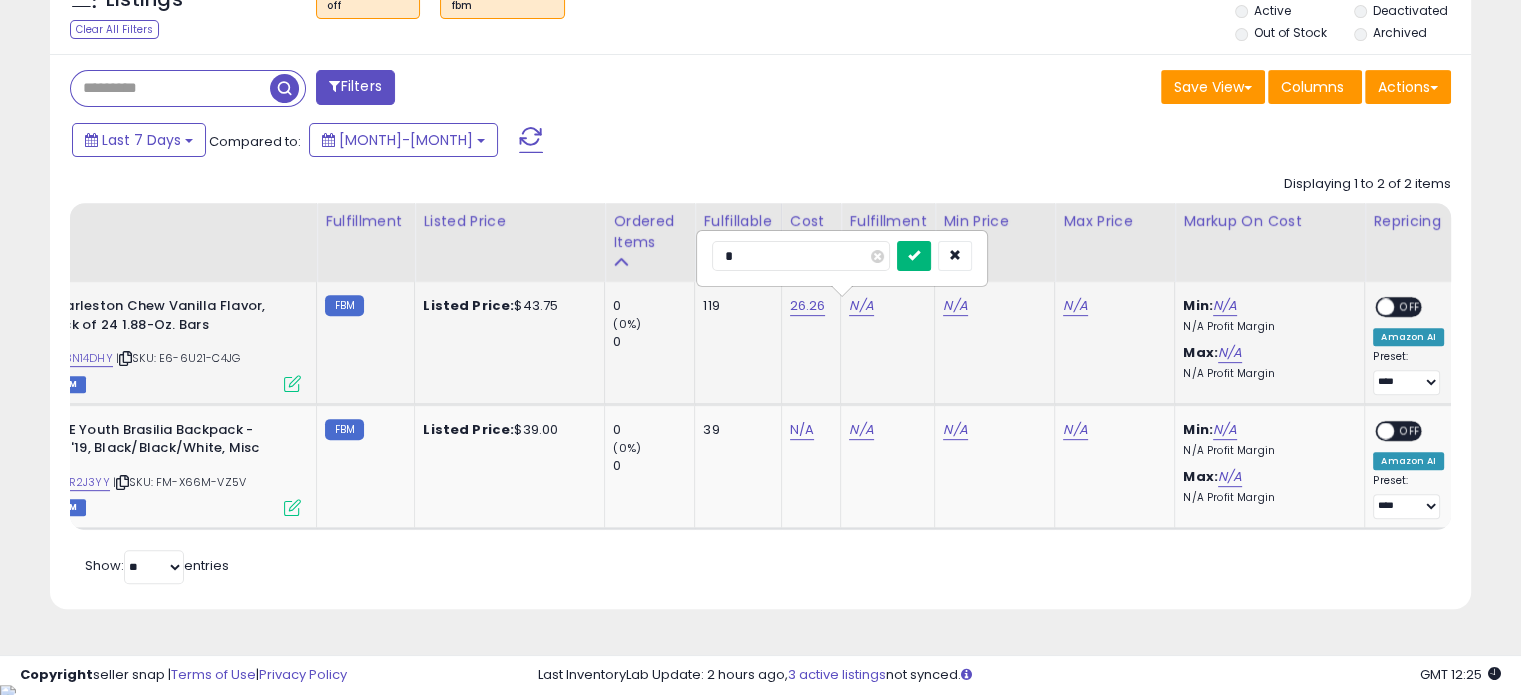 type on "*" 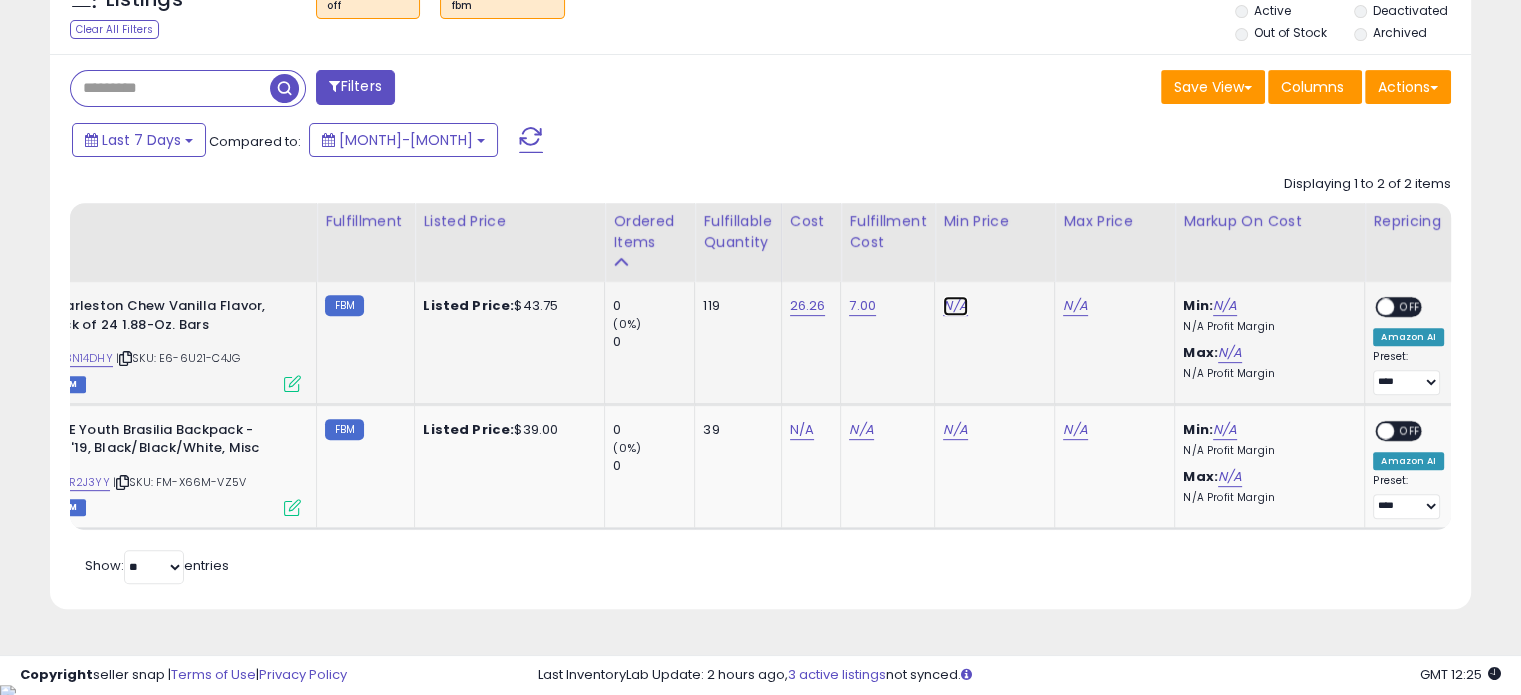 click on "N/A" at bounding box center (955, 306) 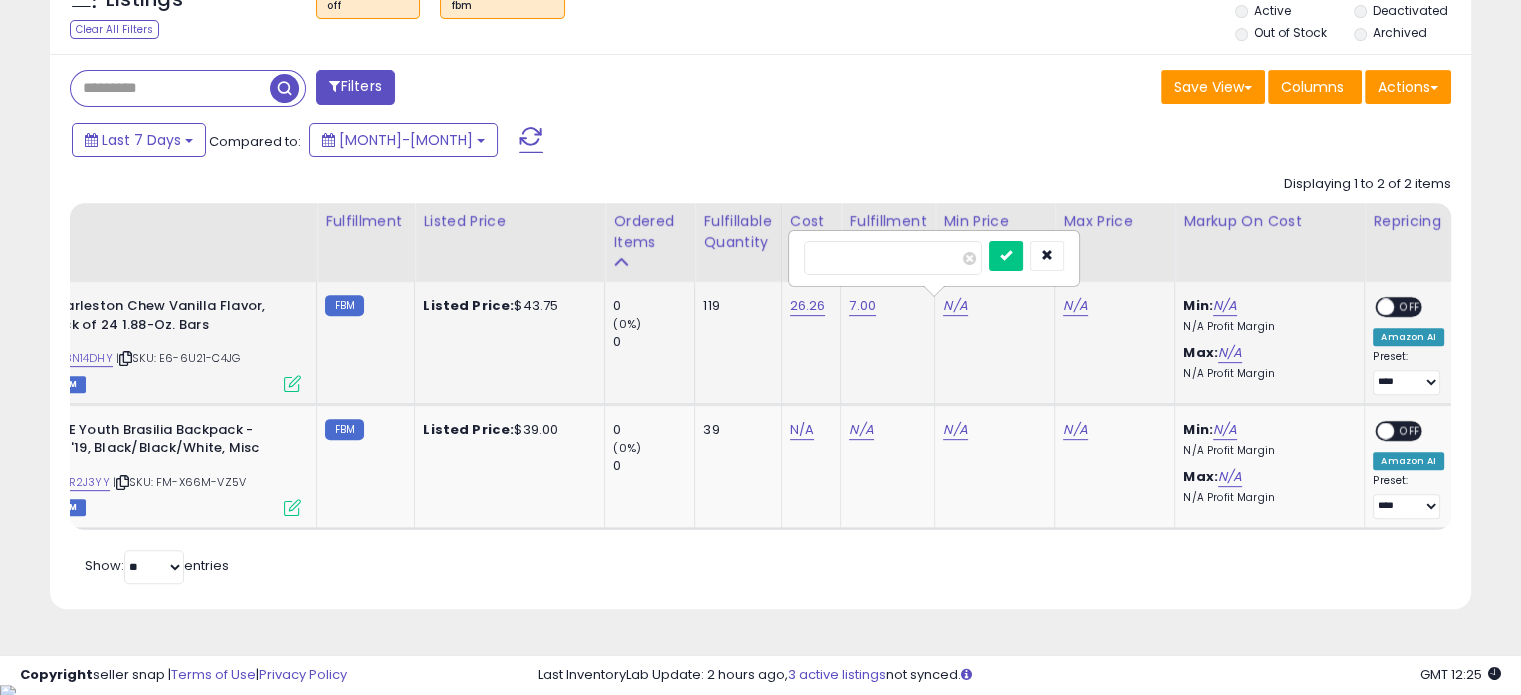click at bounding box center (893, 258) 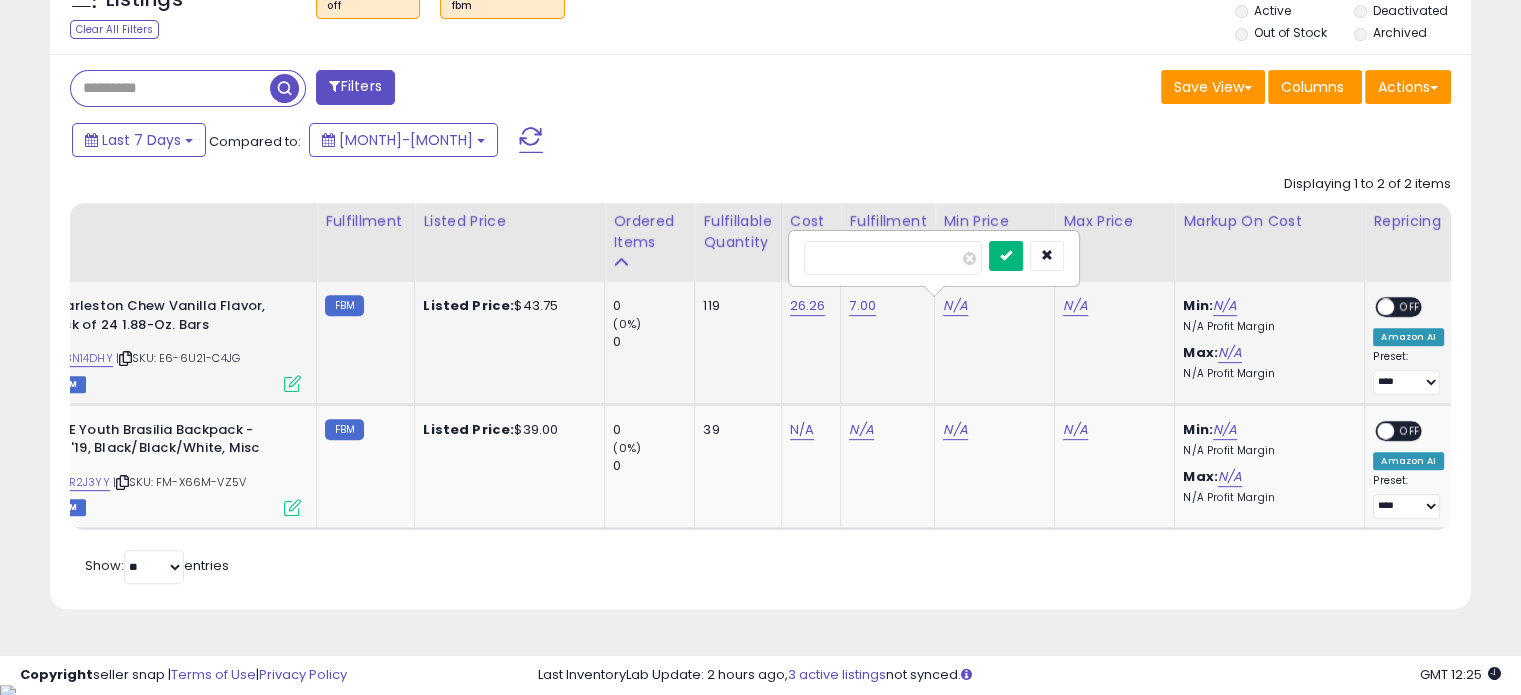 type on "**" 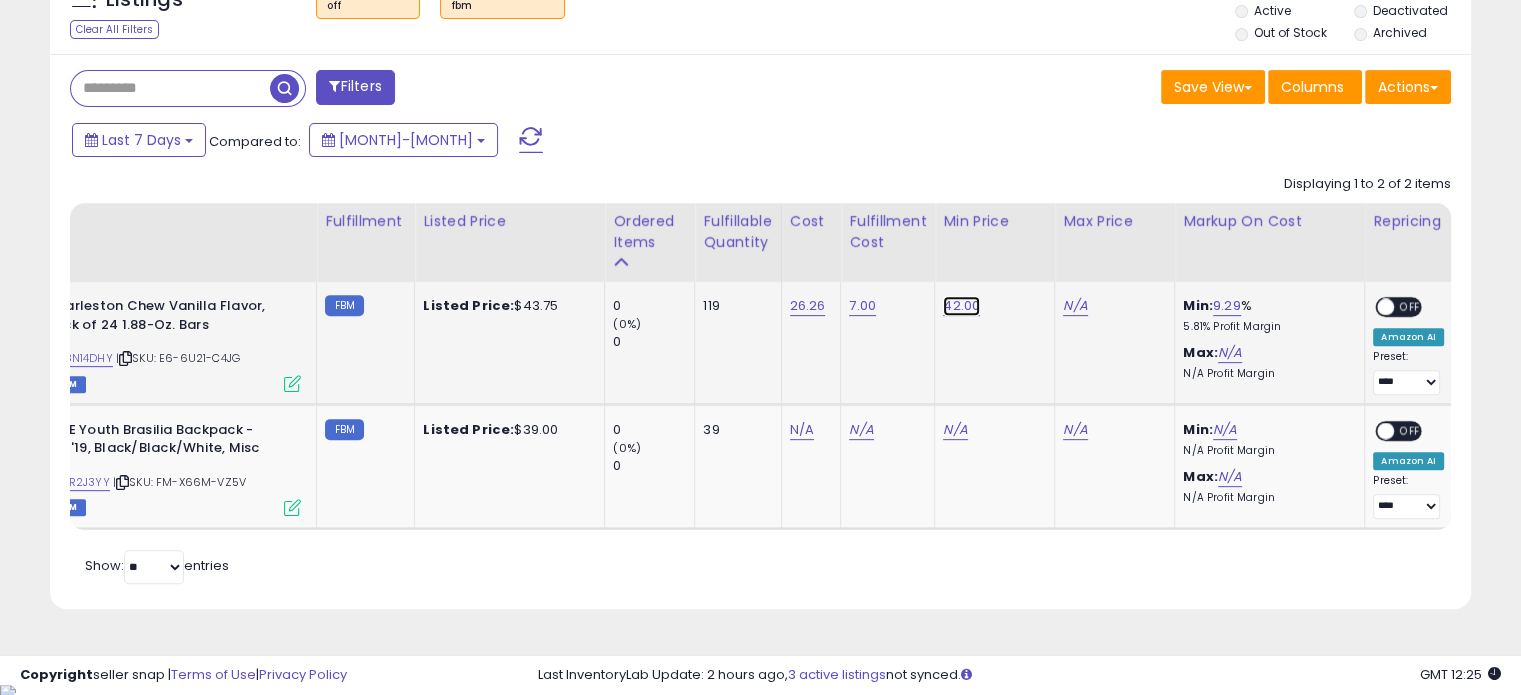 click on "42.00" at bounding box center (961, 306) 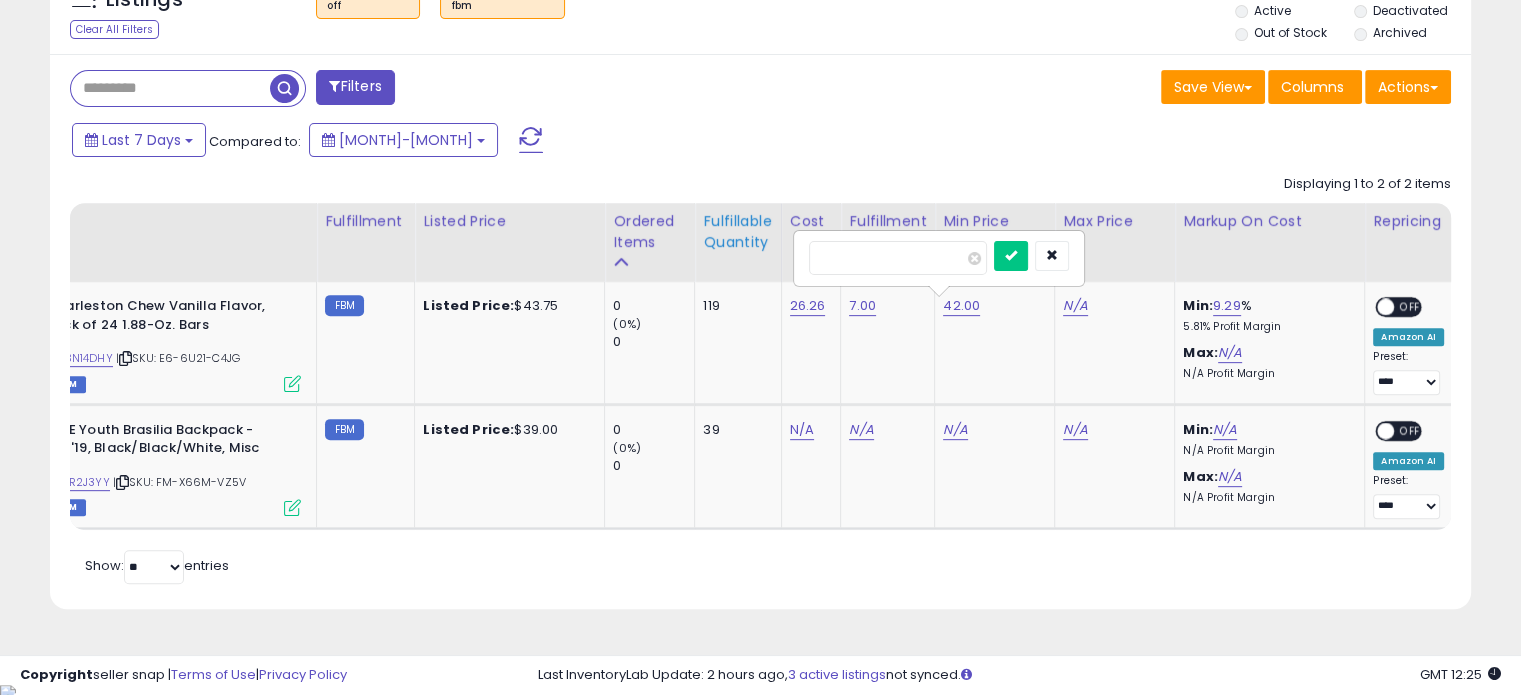 drag, startPoint x: 854, startPoint y: 246, endPoint x: 764, endPoint y: 240, distance: 90.199776 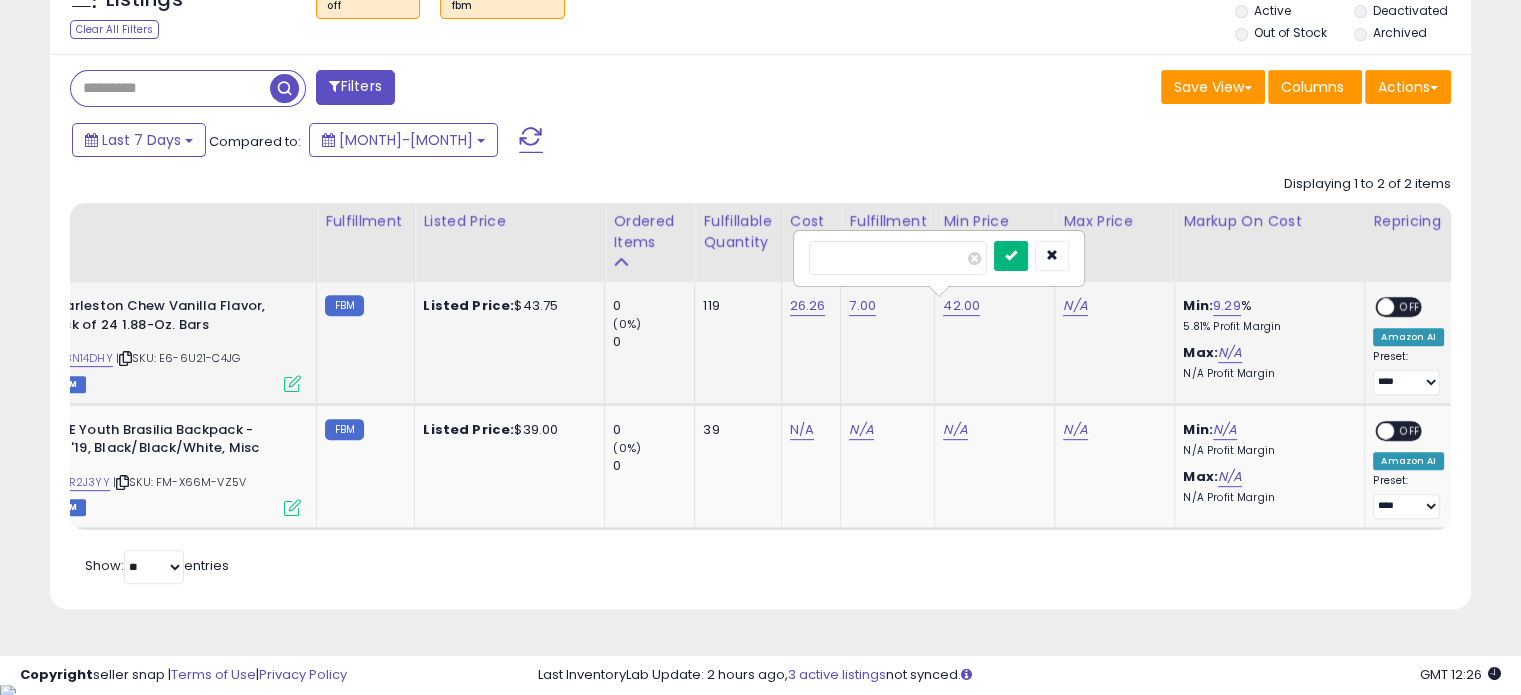 type on "**" 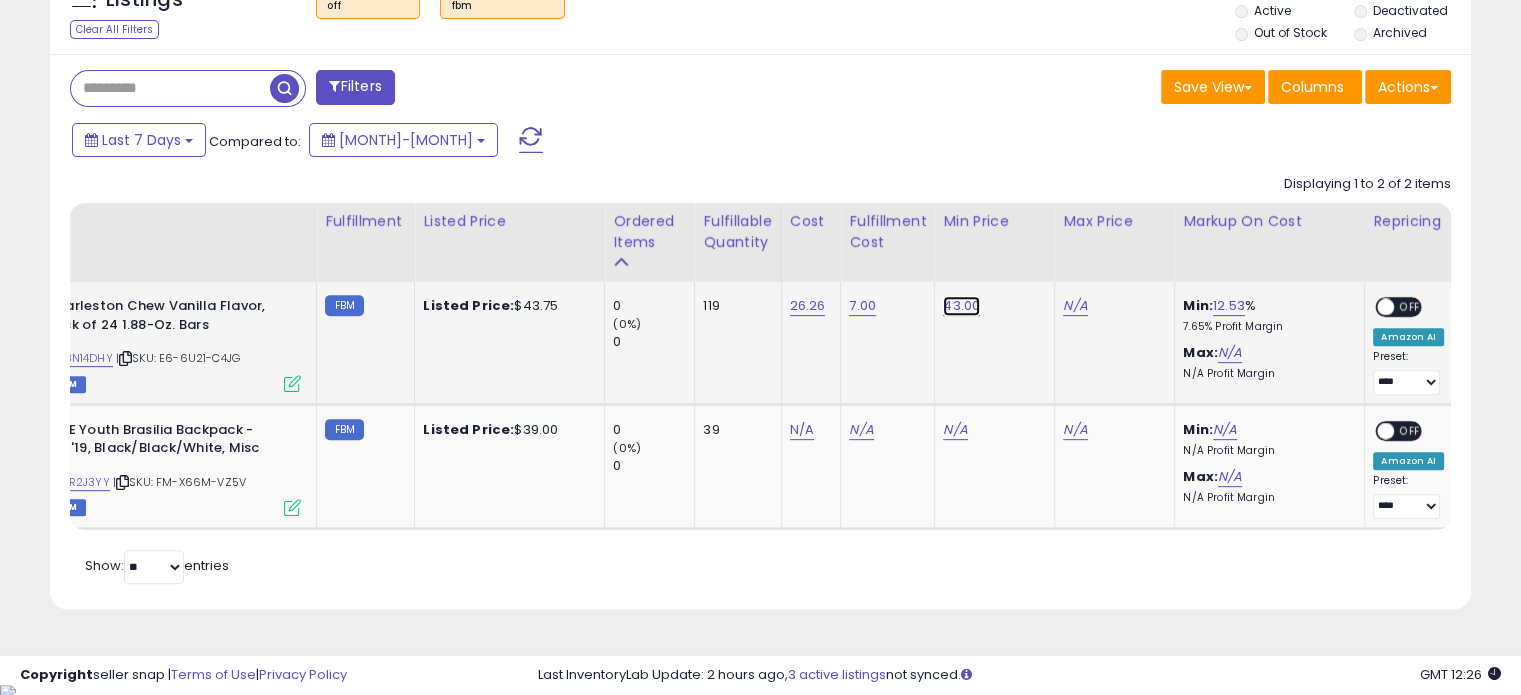 click on "43.00" at bounding box center [961, 306] 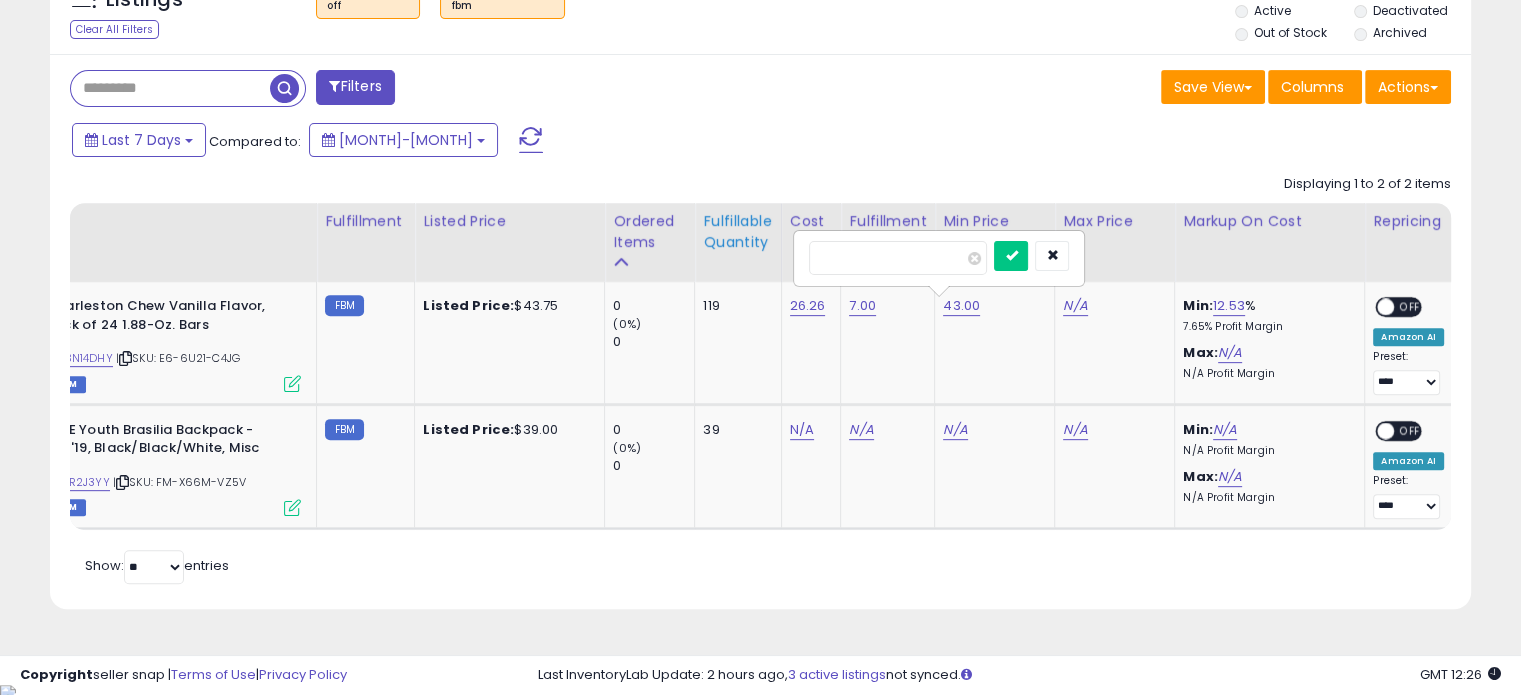 drag, startPoint x: 906, startPoint y: 258, endPoint x: 770, endPoint y: 235, distance: 137.93114 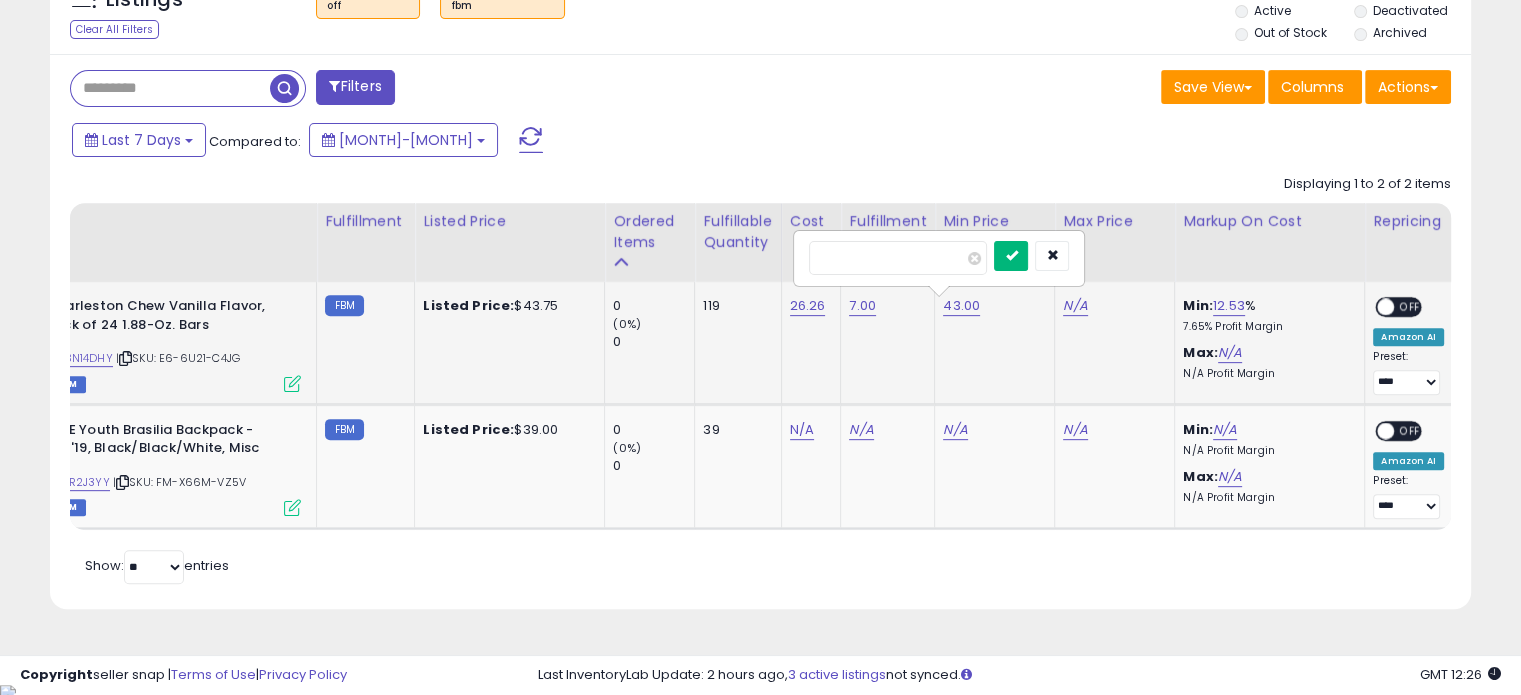 type on "****" 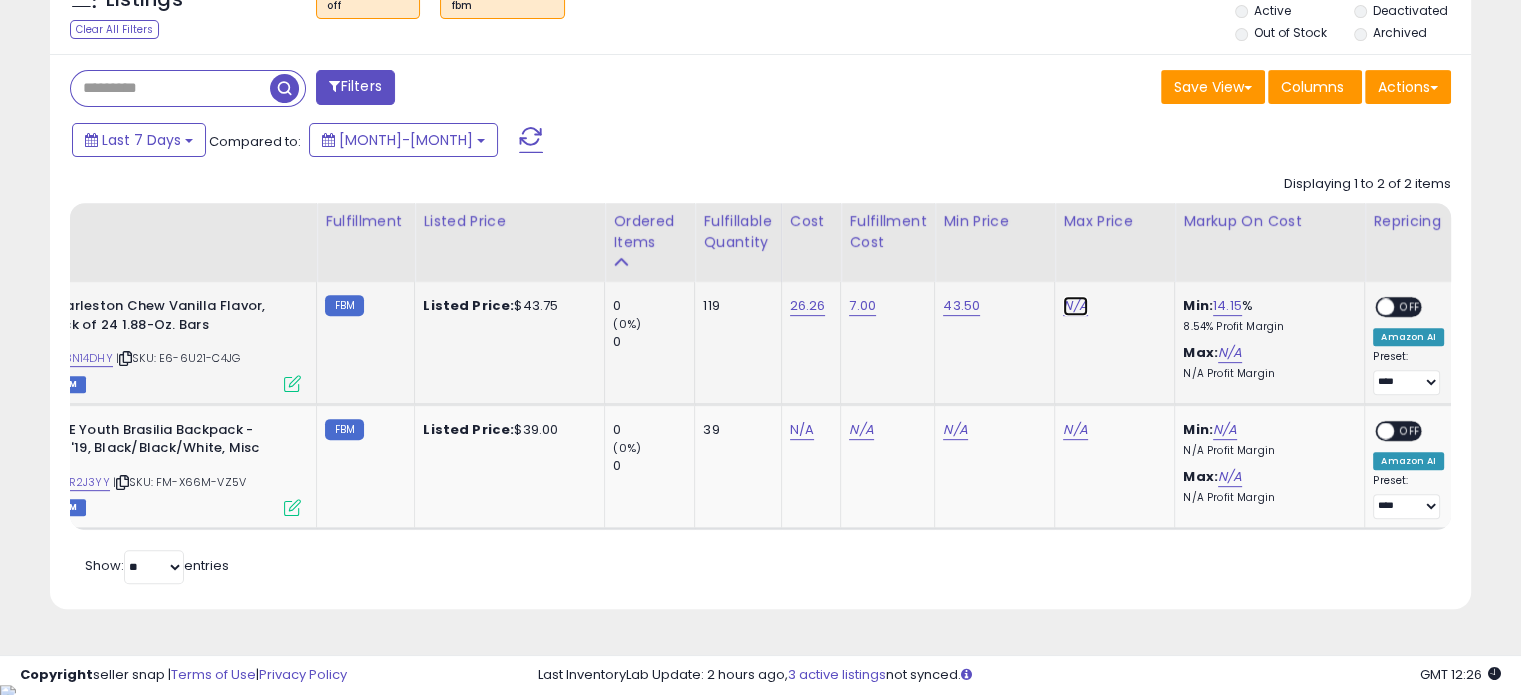 click on "N/A" at bounding box center (1075, 306) 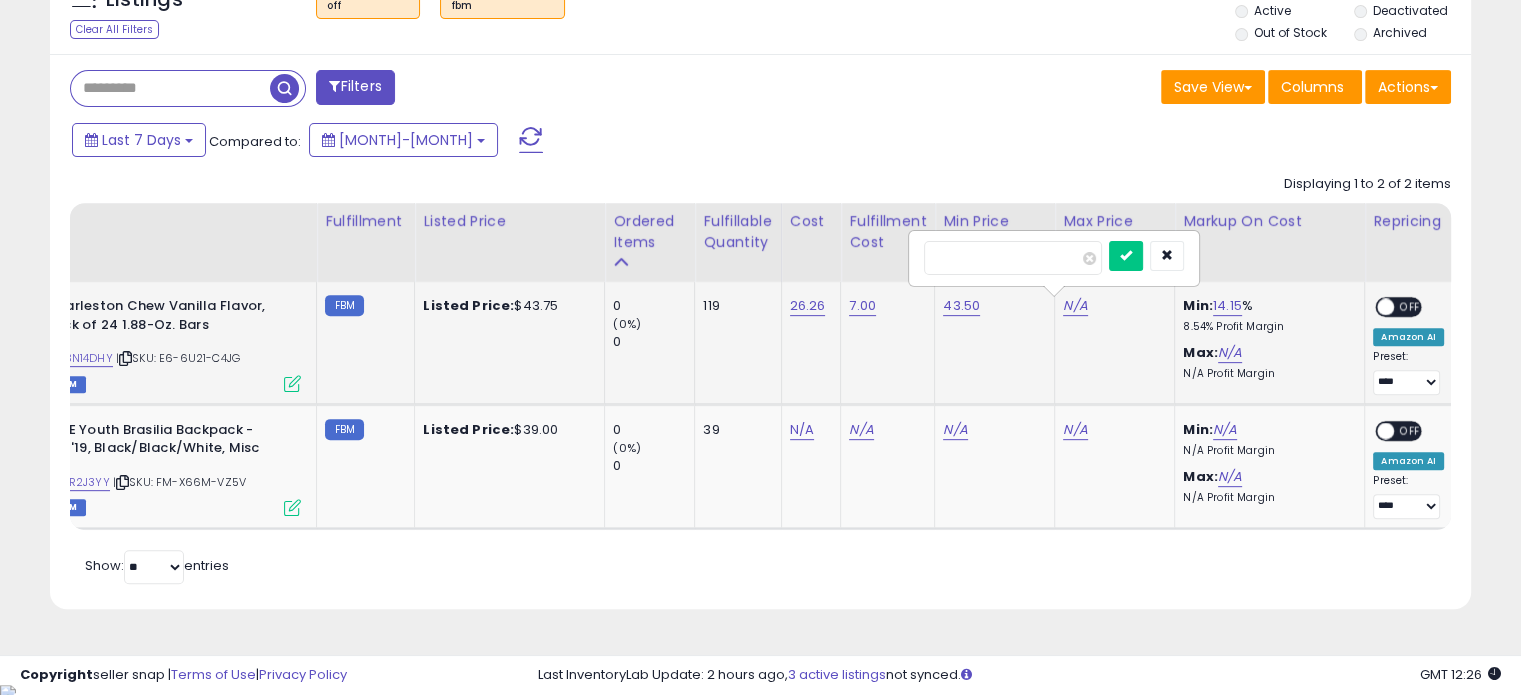 click at bounding box center (1013, 258) 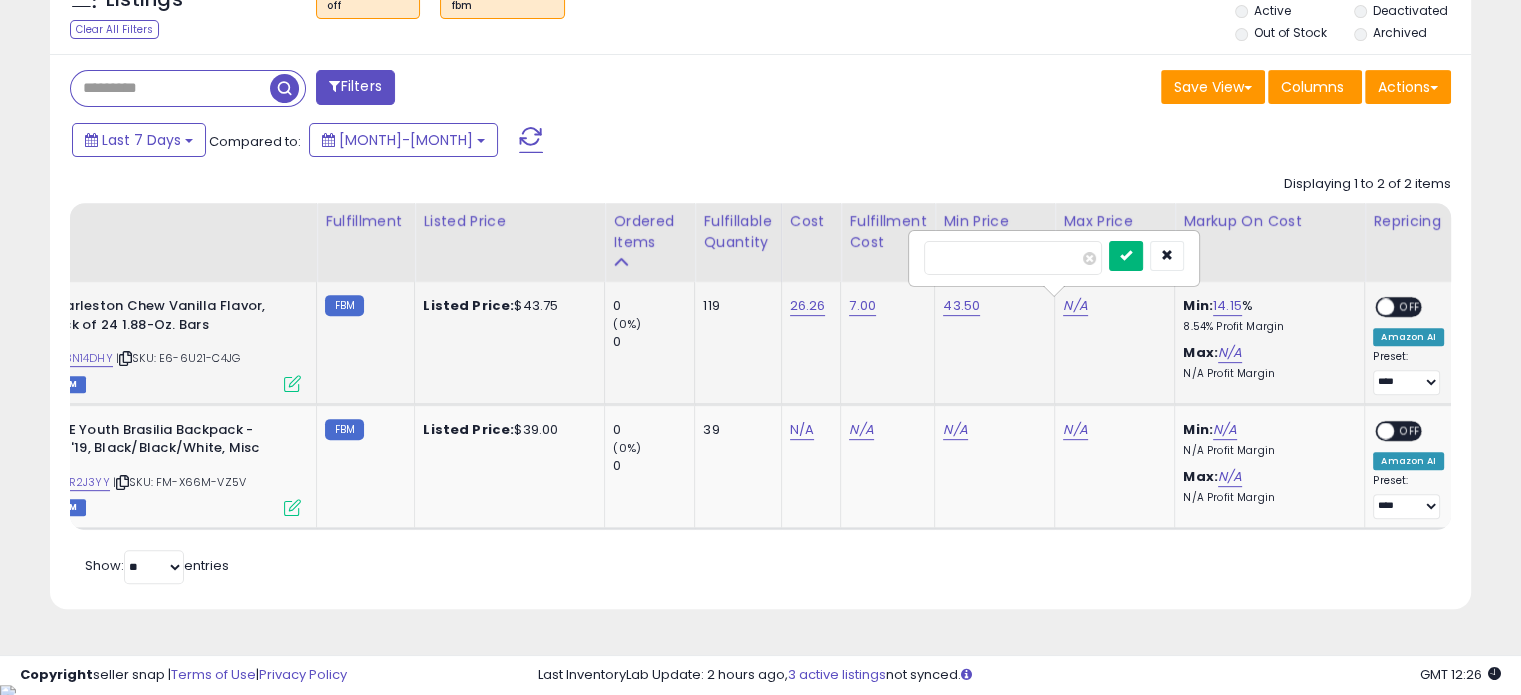 type on "**" 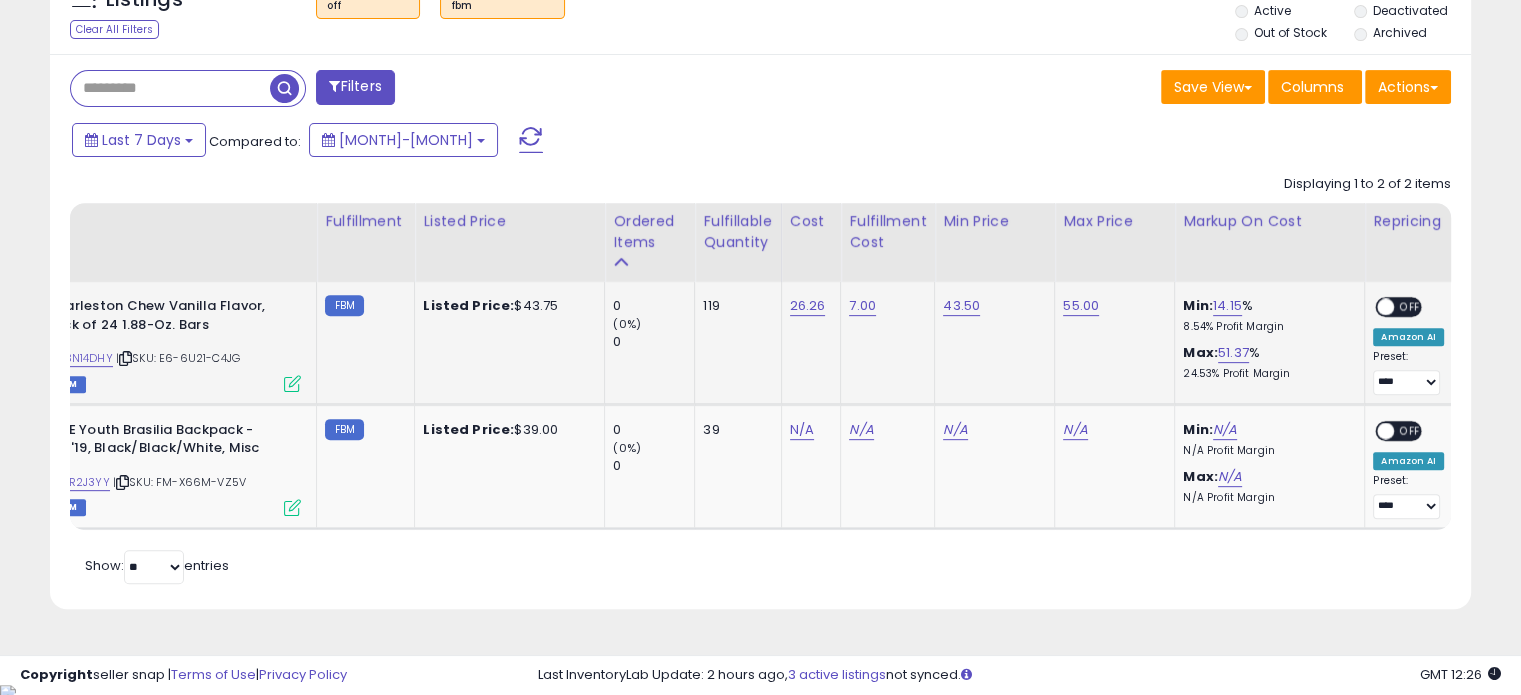 click on "OFF" at bounding box center (1410, 307) 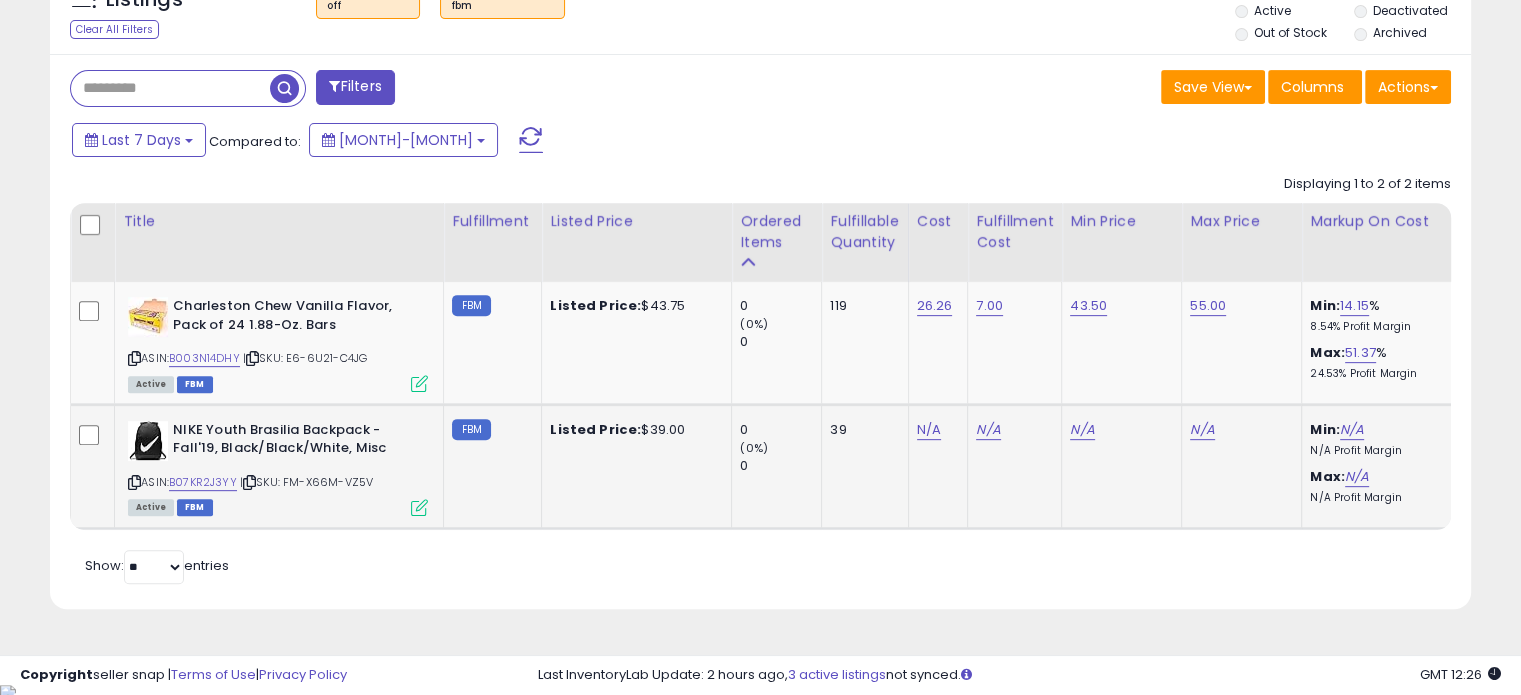 click at bounding box center (134, 482) 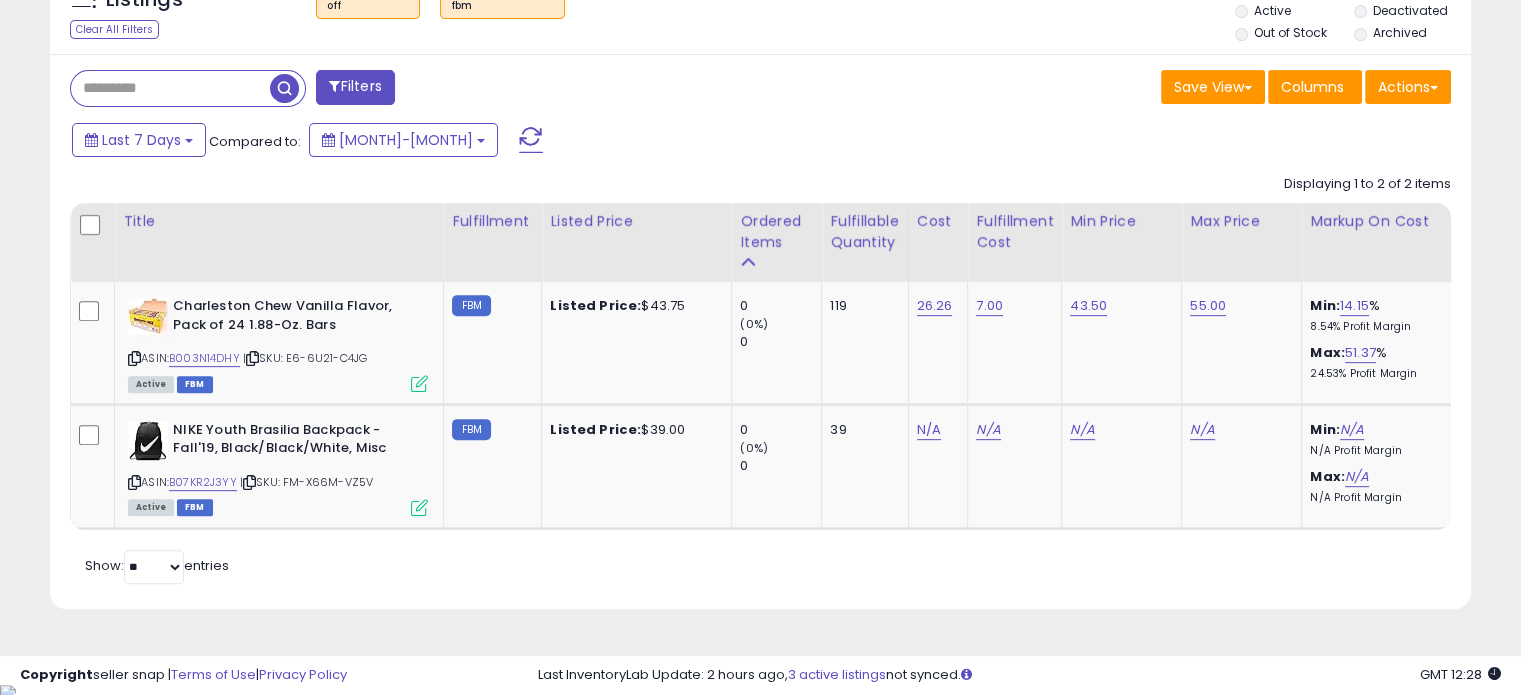 scroll, scrollTop: 0, scrollLeft: 118, axis: horizontal 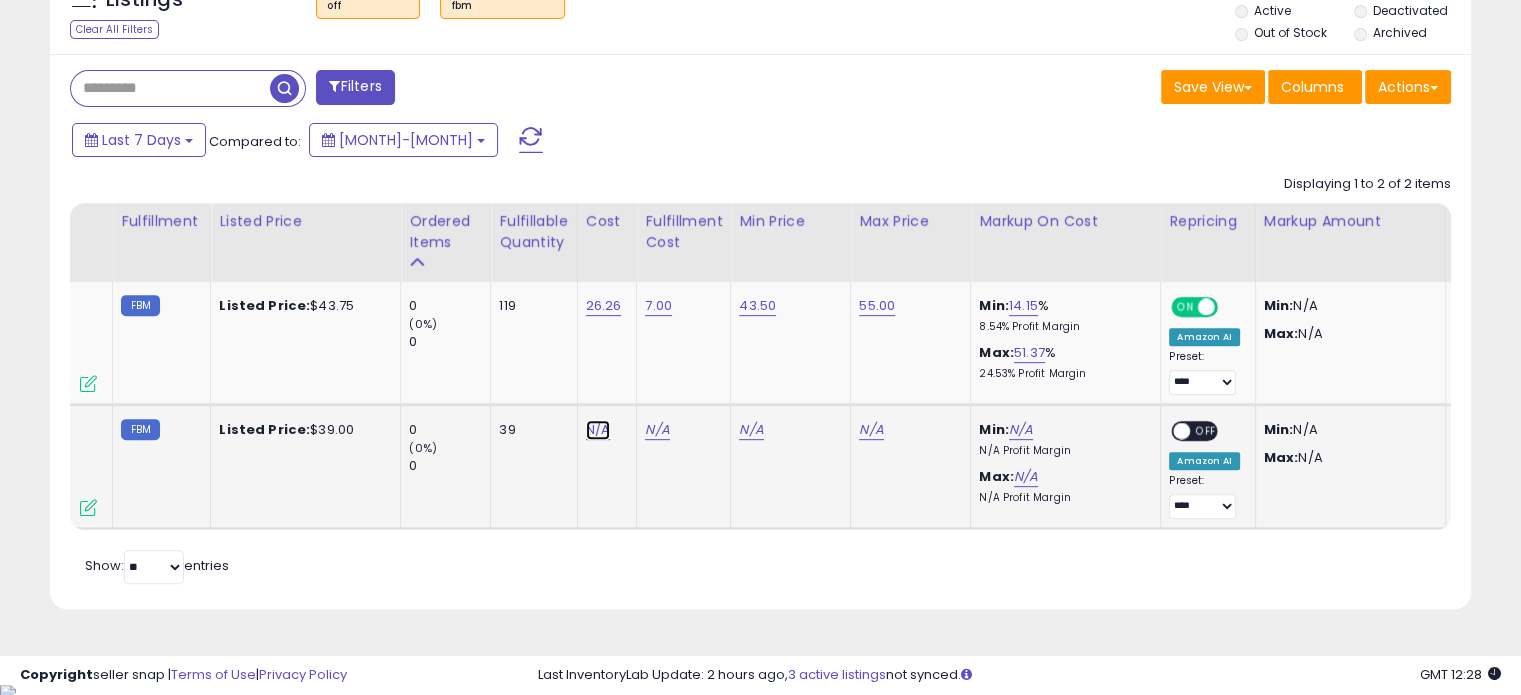click on "N/A" at bounding box center (598, 430) 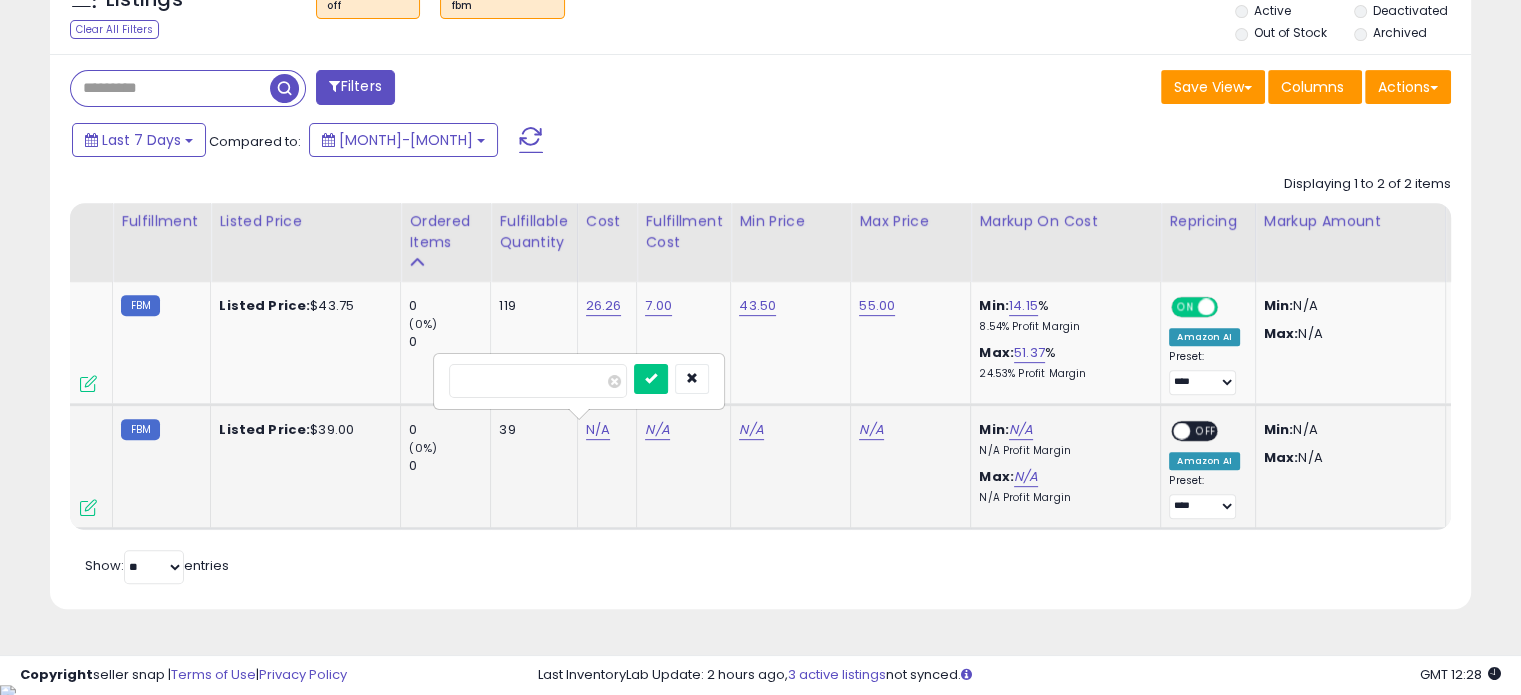 click at bounding box center (538, 381) 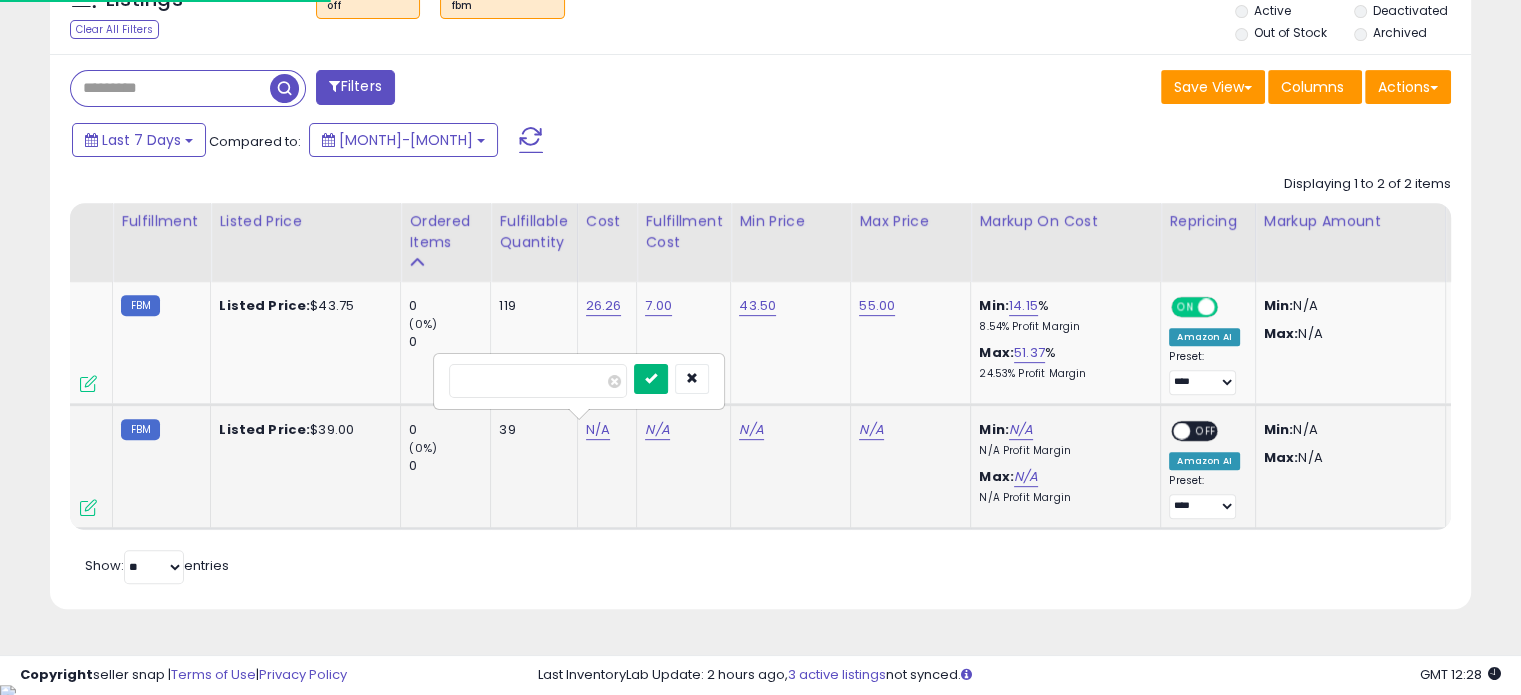 type on "**" 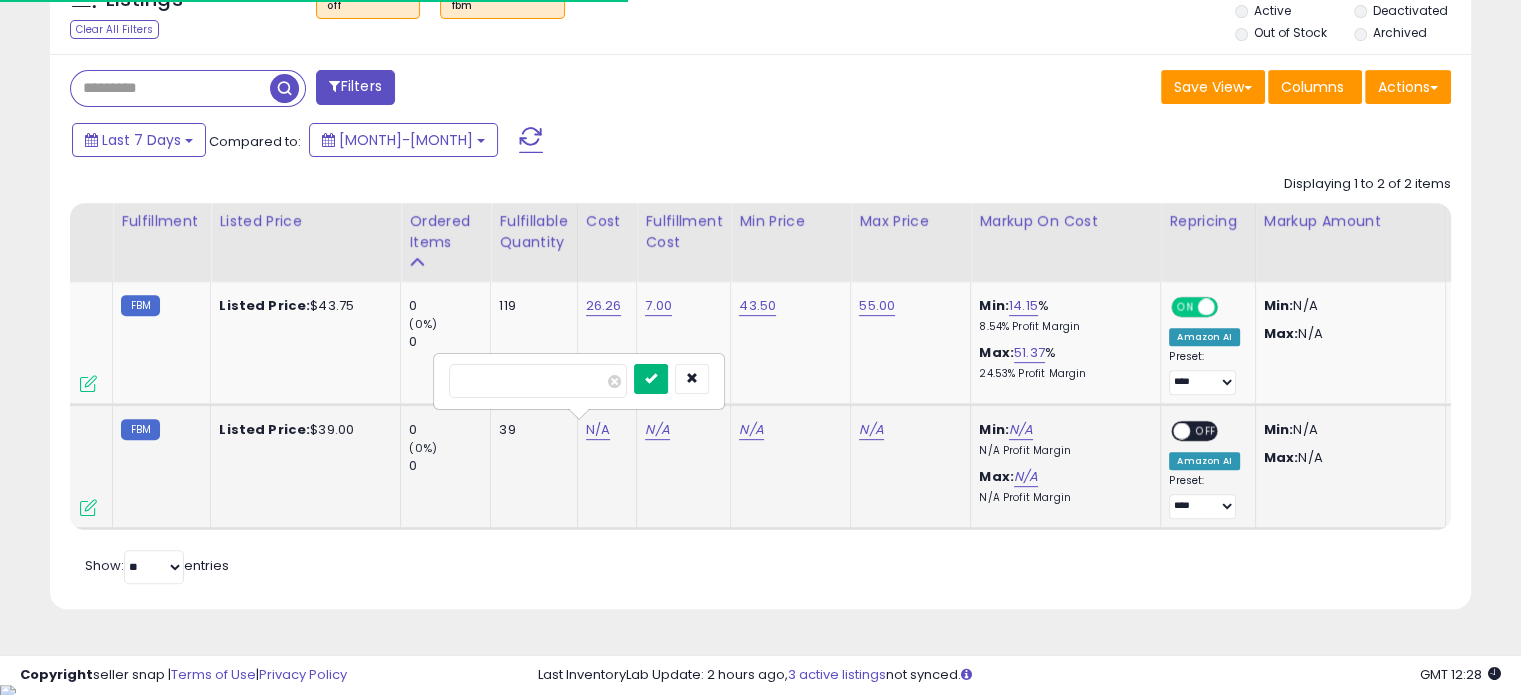 click at bounding box center [651, 379] 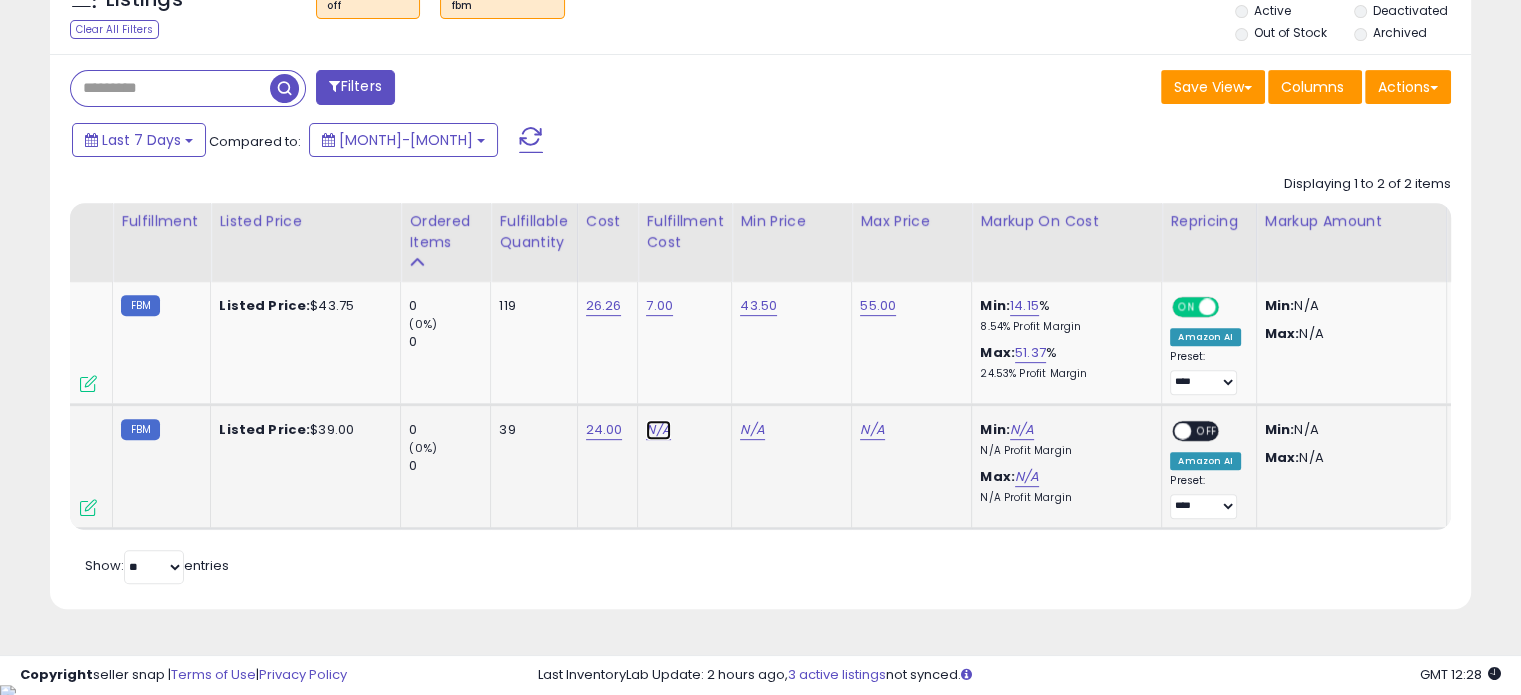 click on "N/A" at bounding box center (658, 430) 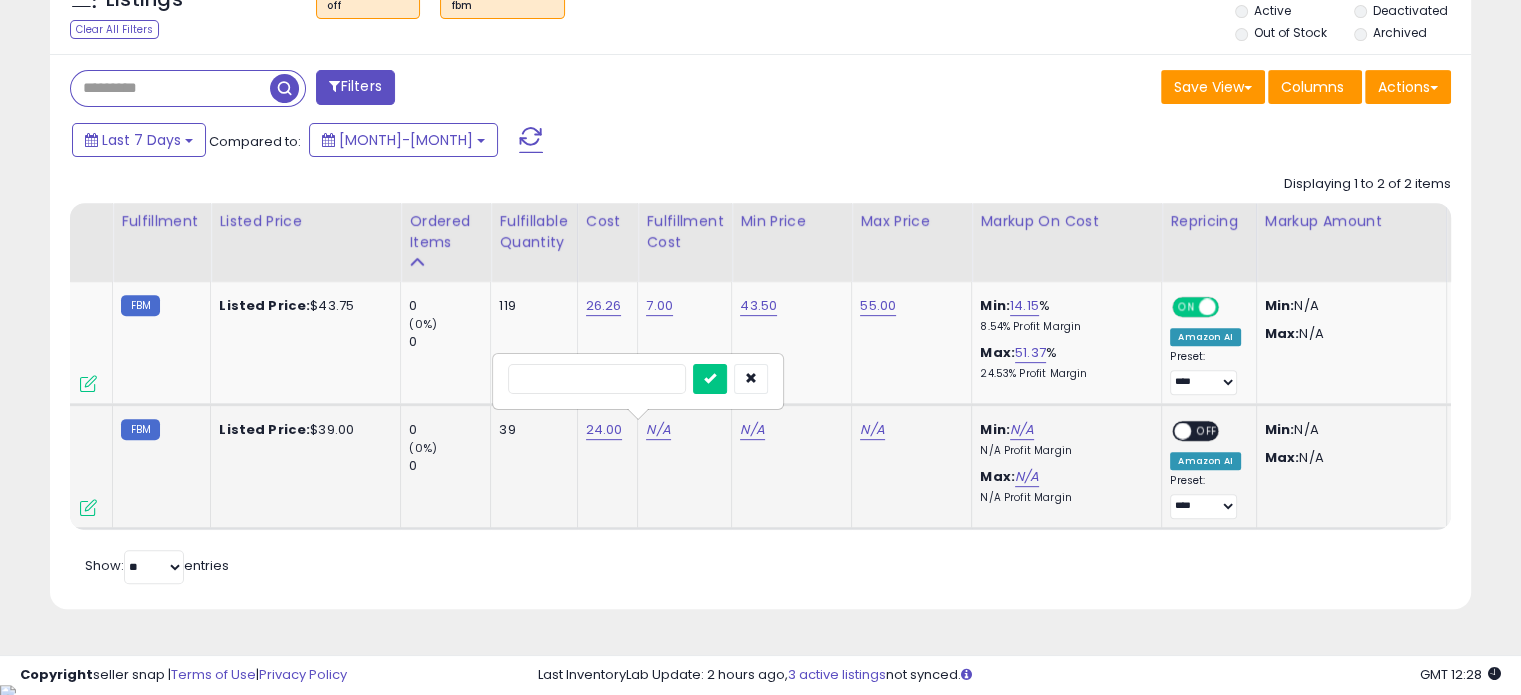 click at bounding box center (597, 379) 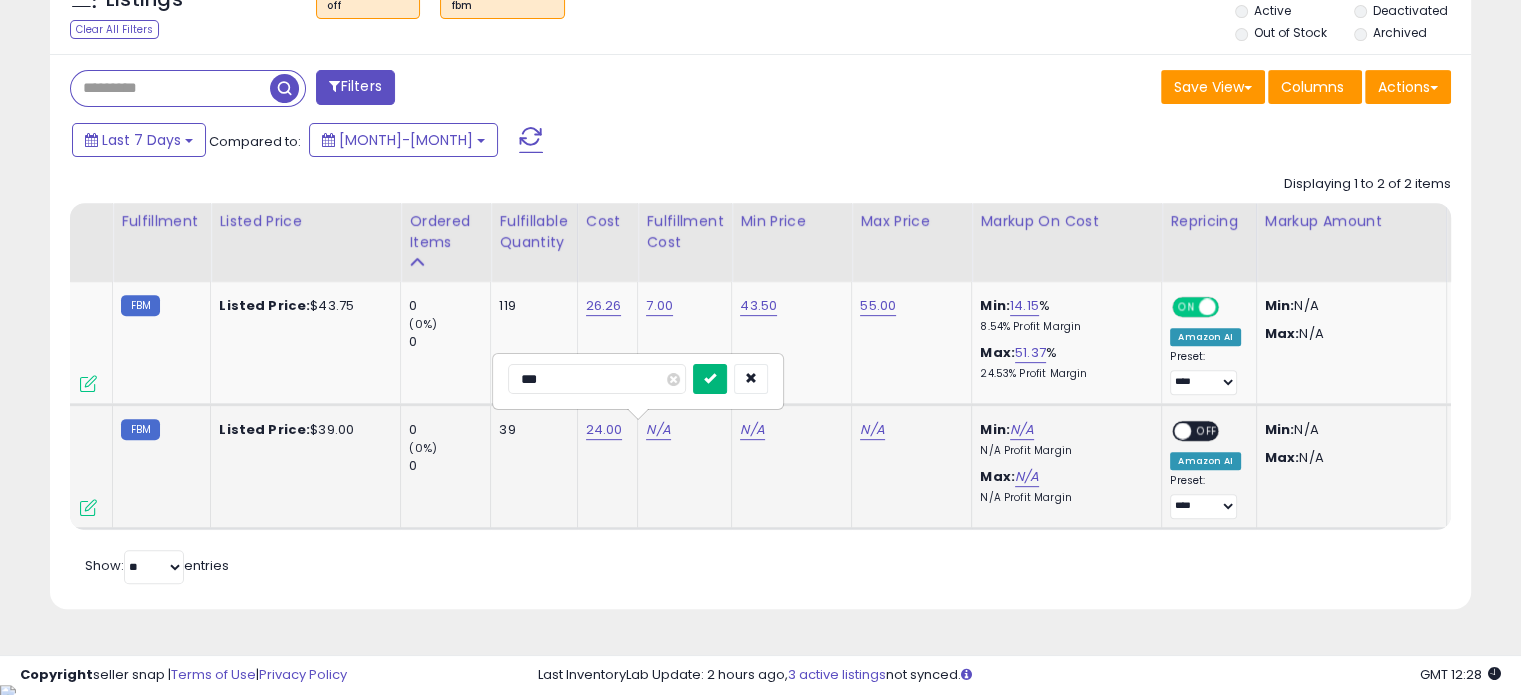 type on "***" 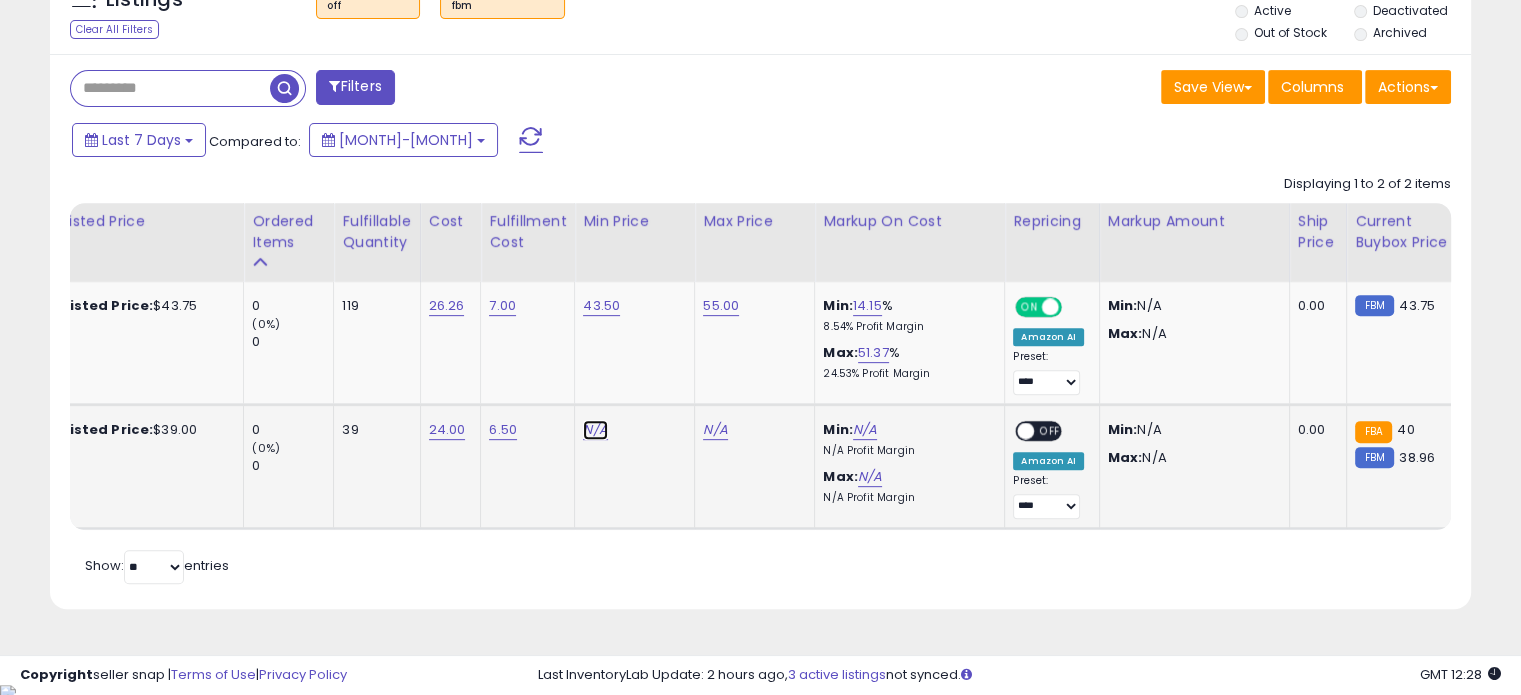 click on "N/A" at bounding box center (595, 430) 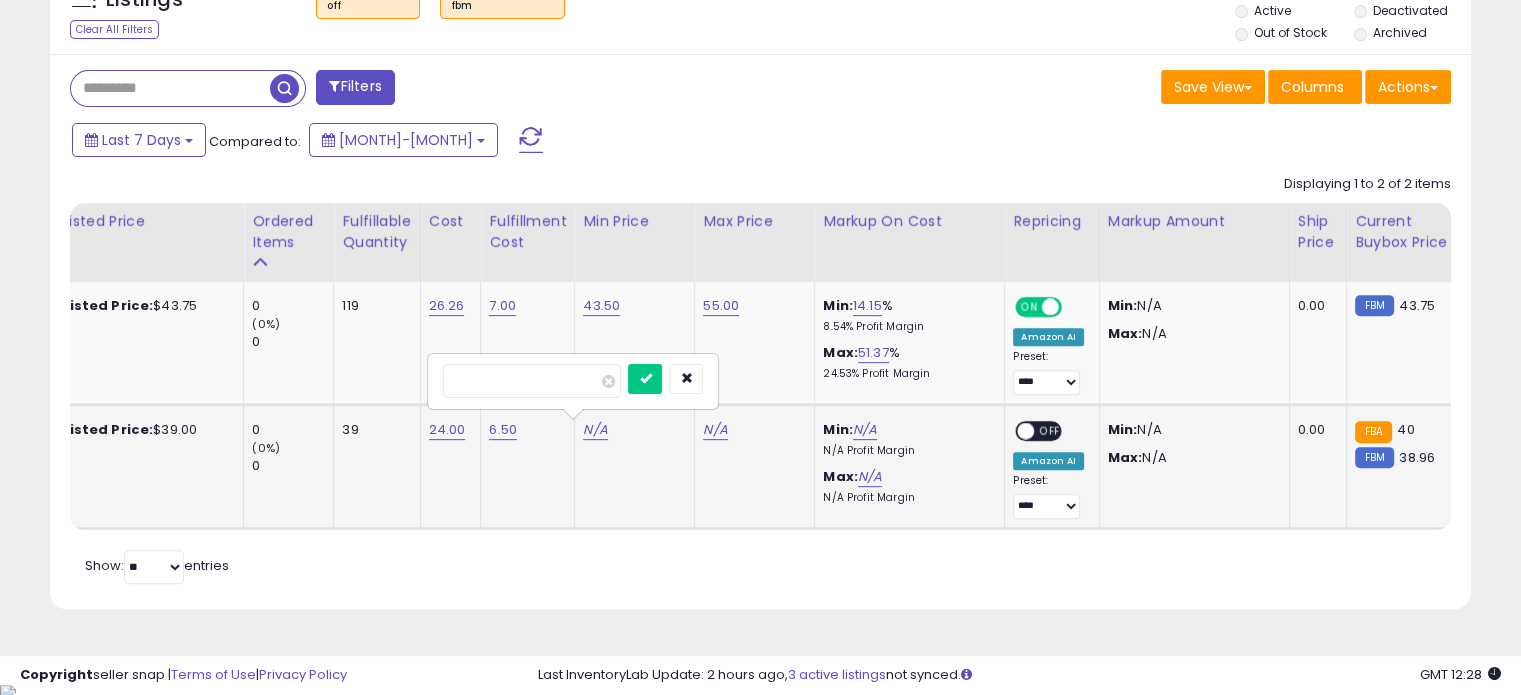 click at bounding box center [532, 381] 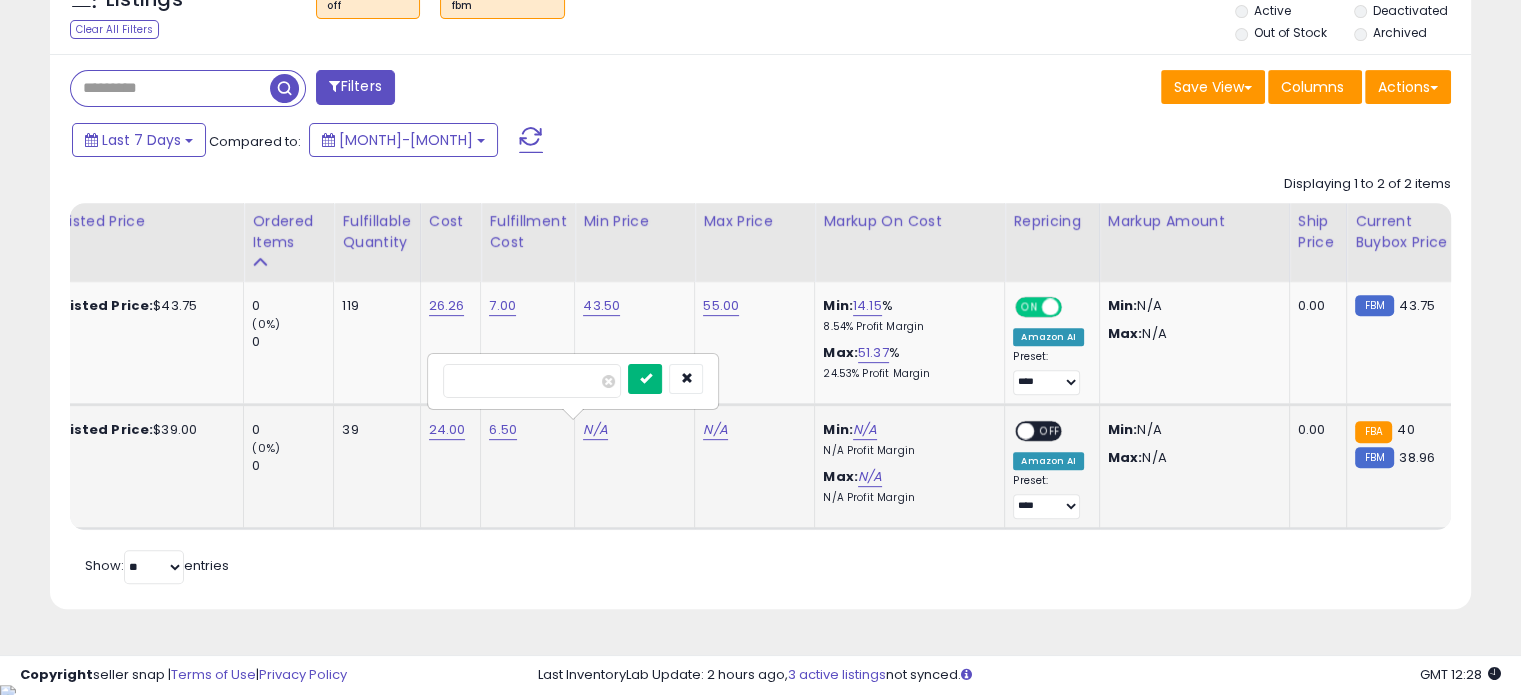 type on "****" 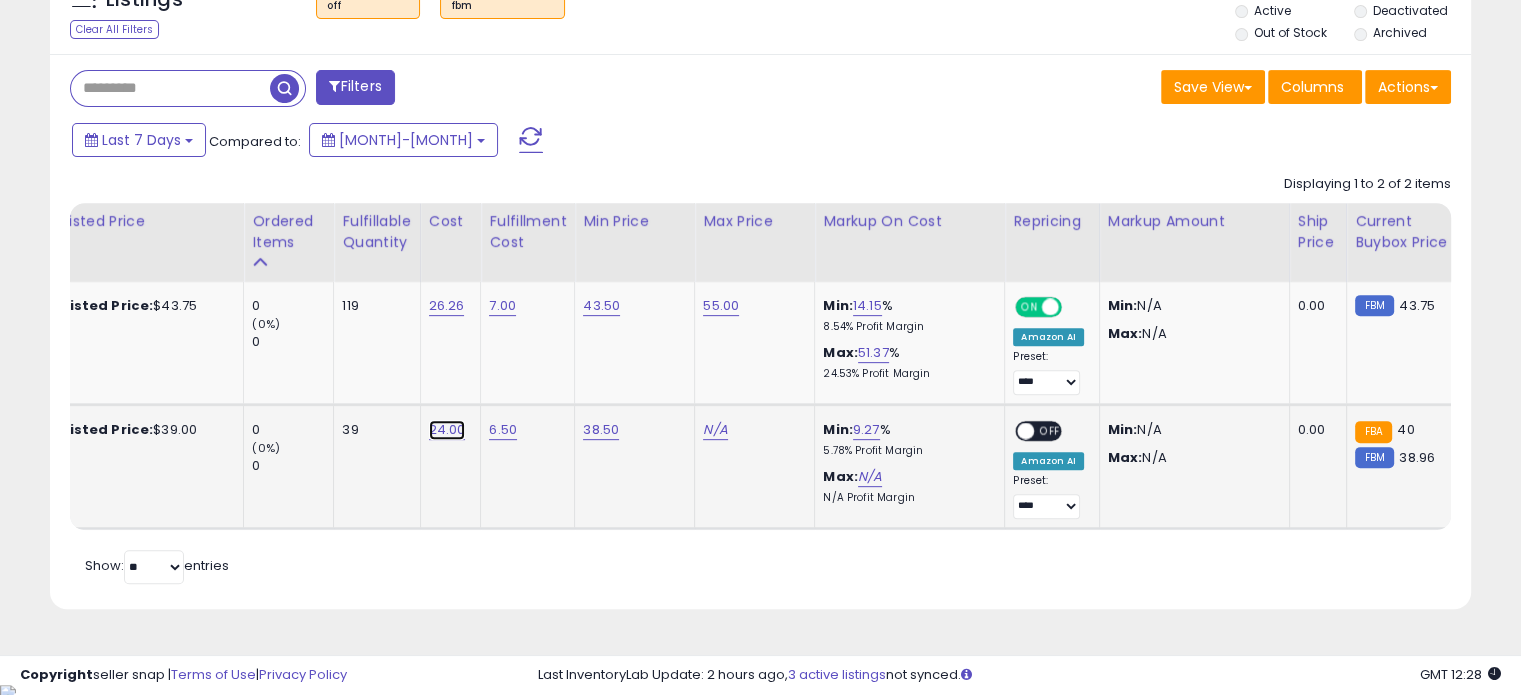click on "24.00" at bounding box center [447, 306] 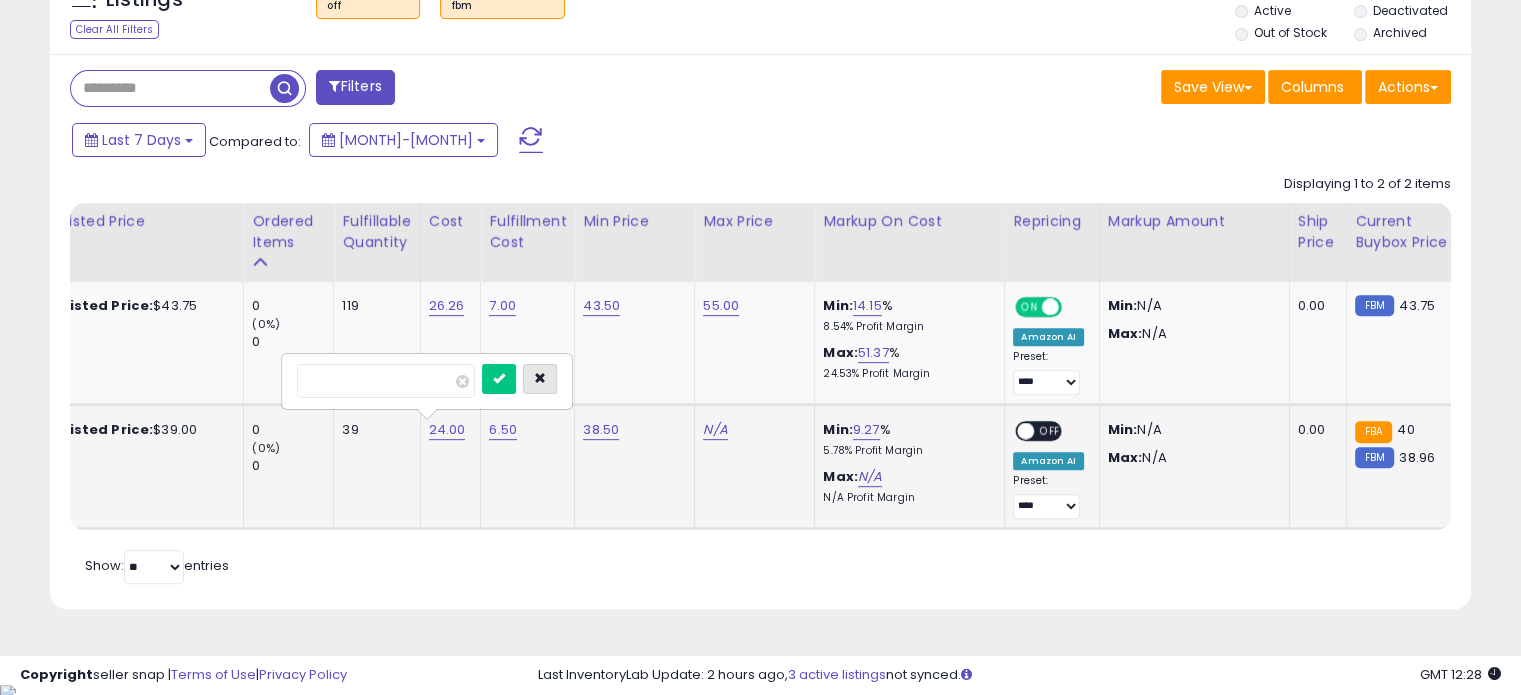 click at bounding box center [540, 378] 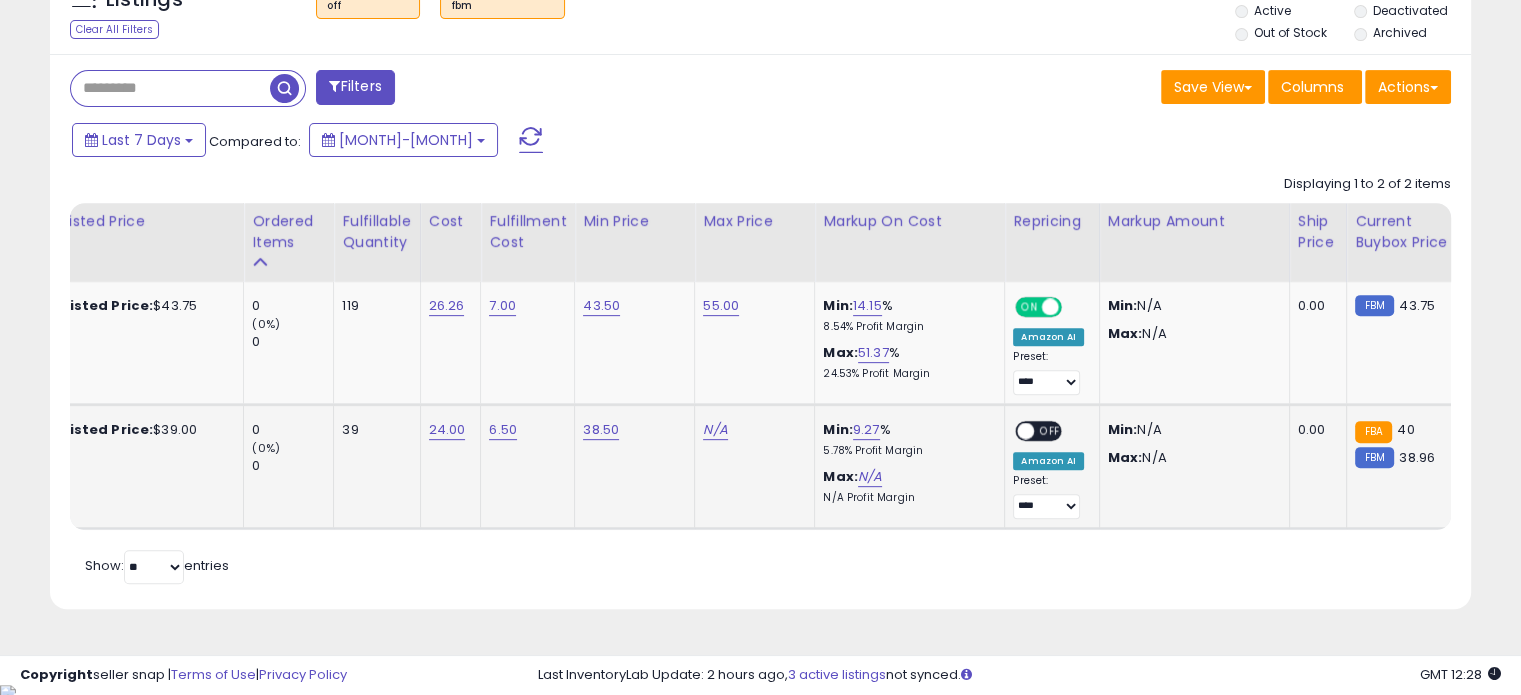 drag, startPoint x: 424, startPoint y: 422, endPoint x: 438, endPoint y: 427, distance: 14.866069 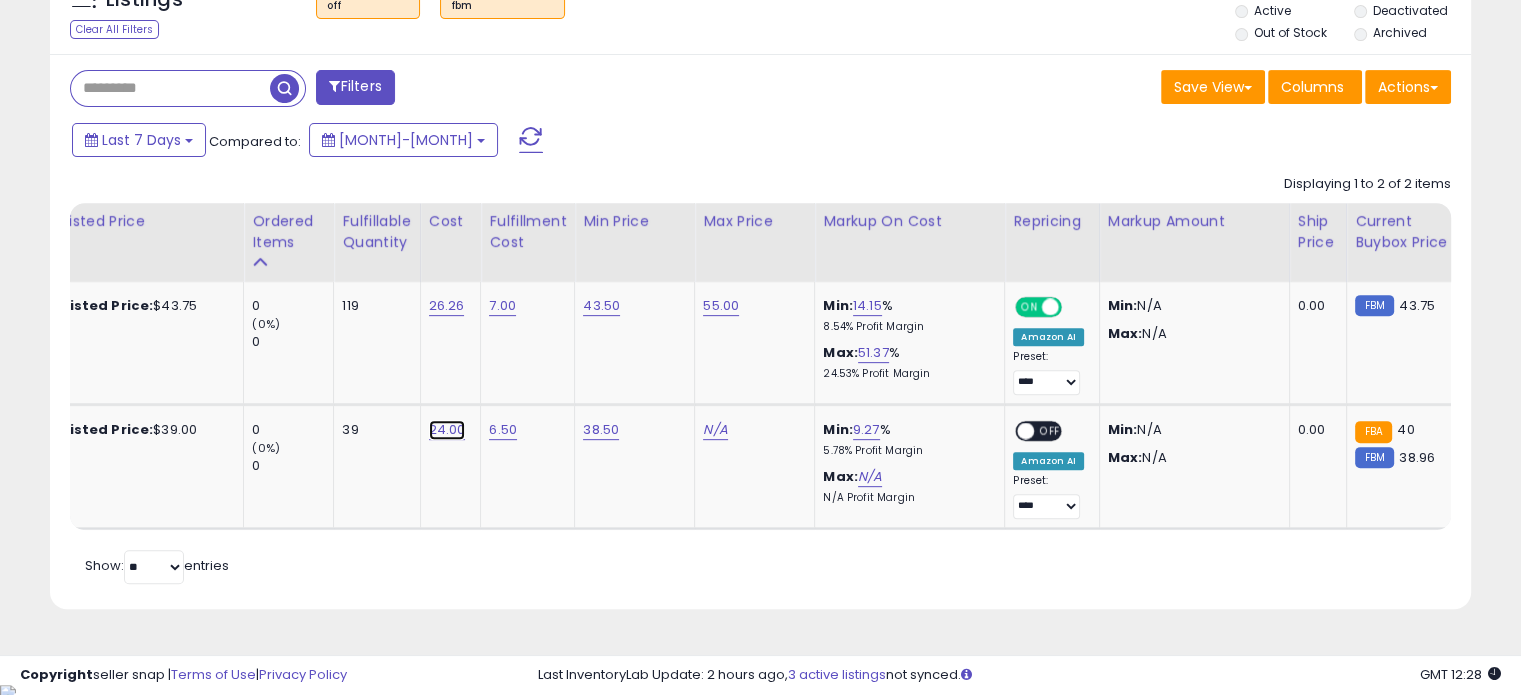 click on "24.00" at bounding box center (447, 306) 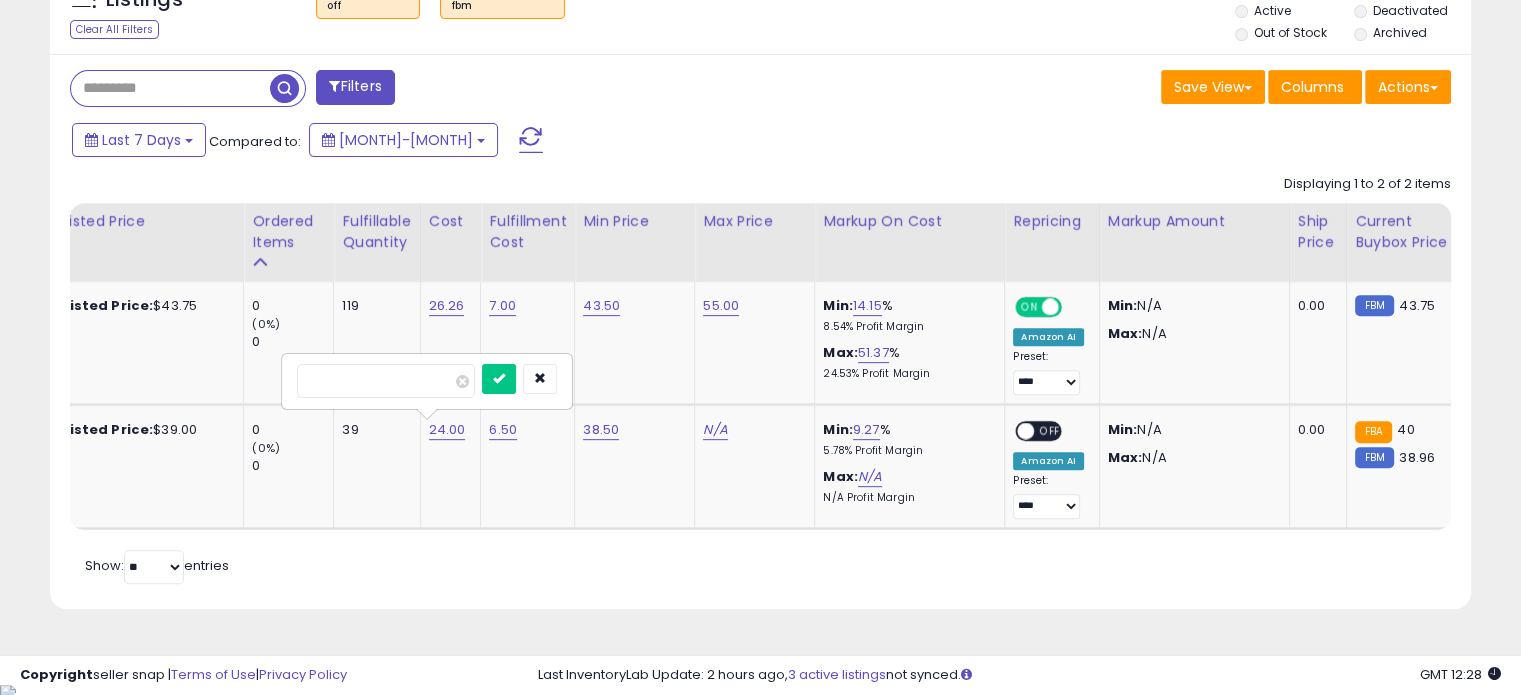 drag, startPoint x: 373, startPoint y: 379, endPoint x: 316, endPoint y: 381, distance: 57.035076 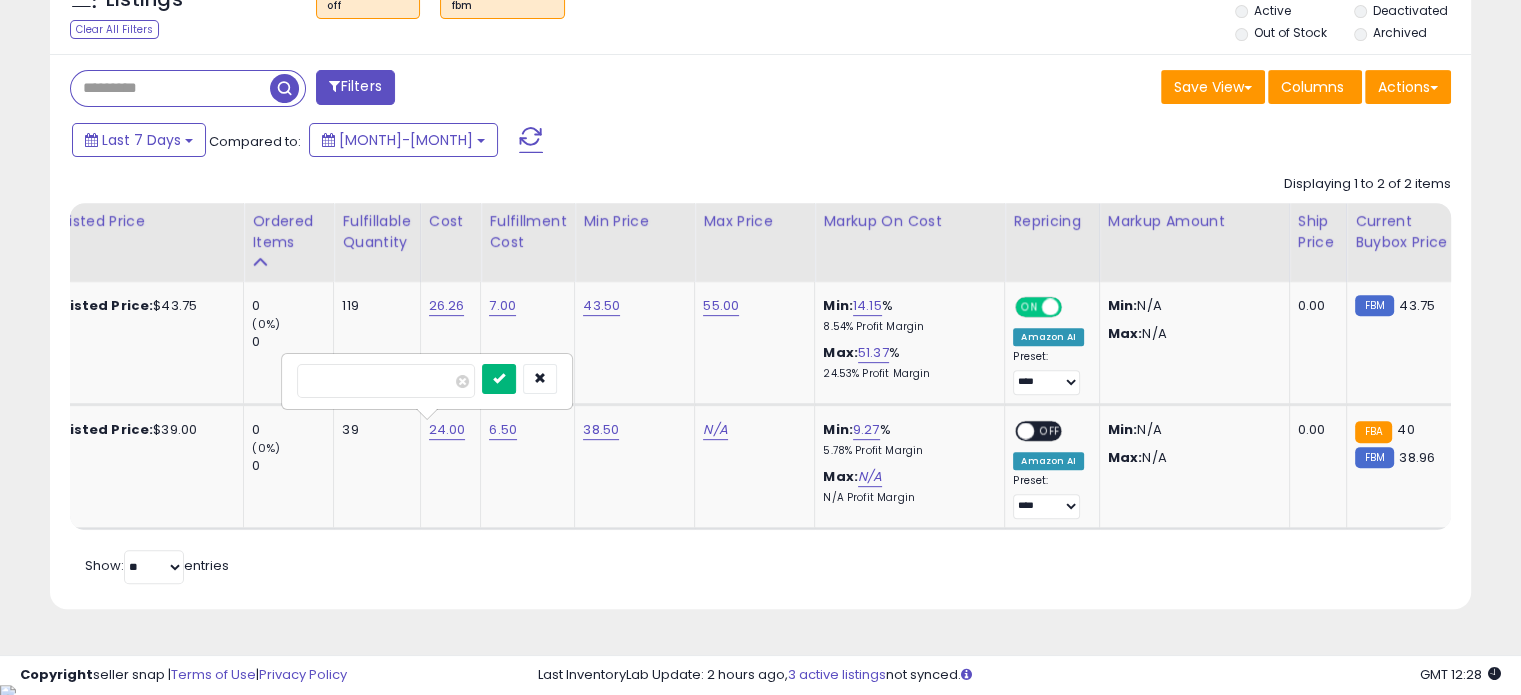 type on "**" 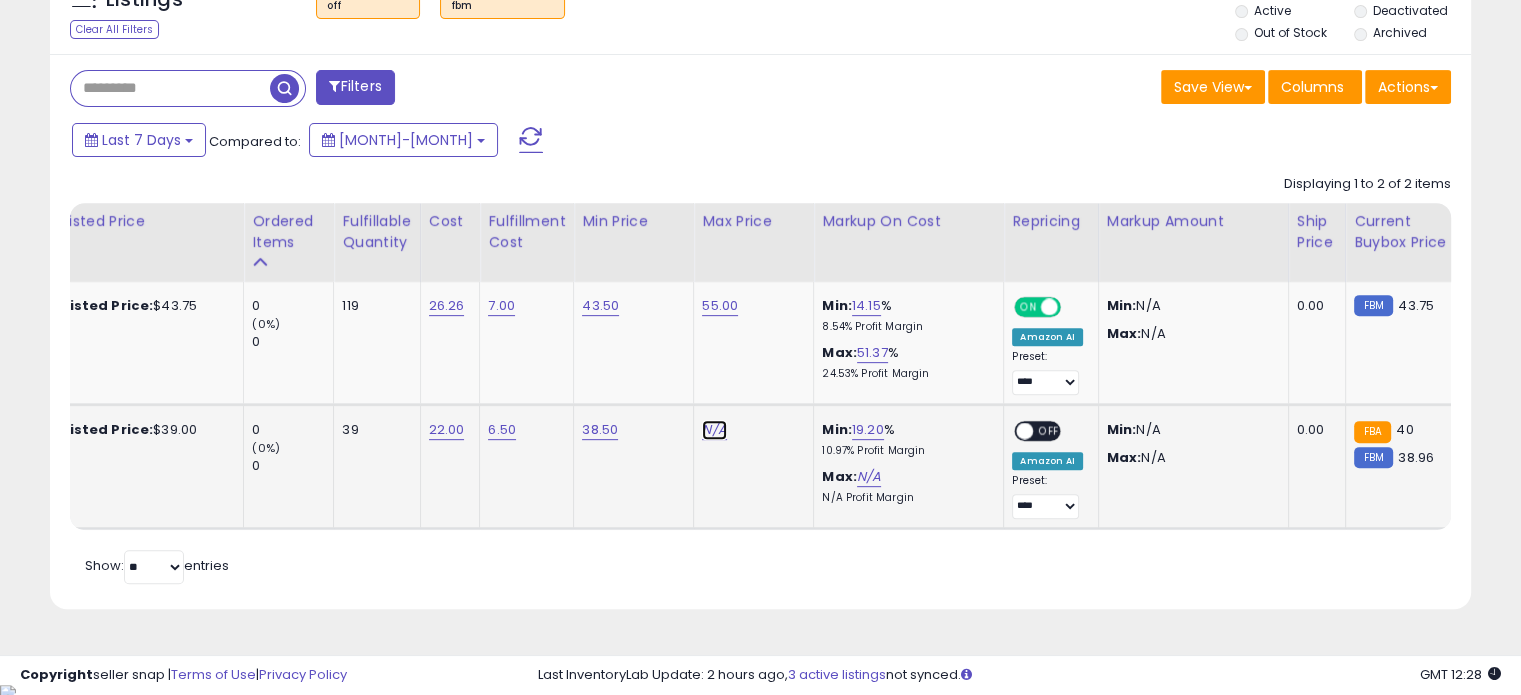 click on "N/A" at bounding box center (714, 430) 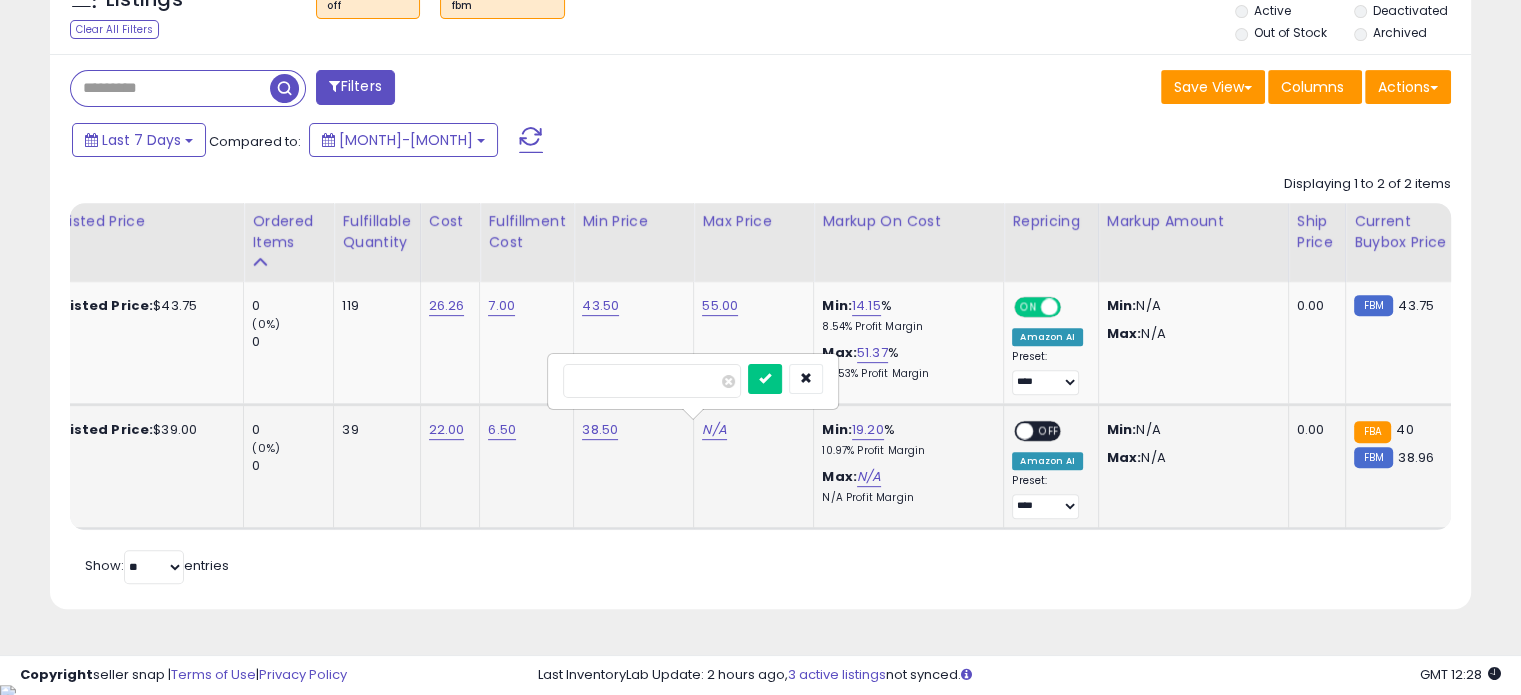 click at bounding box center (652, 381) 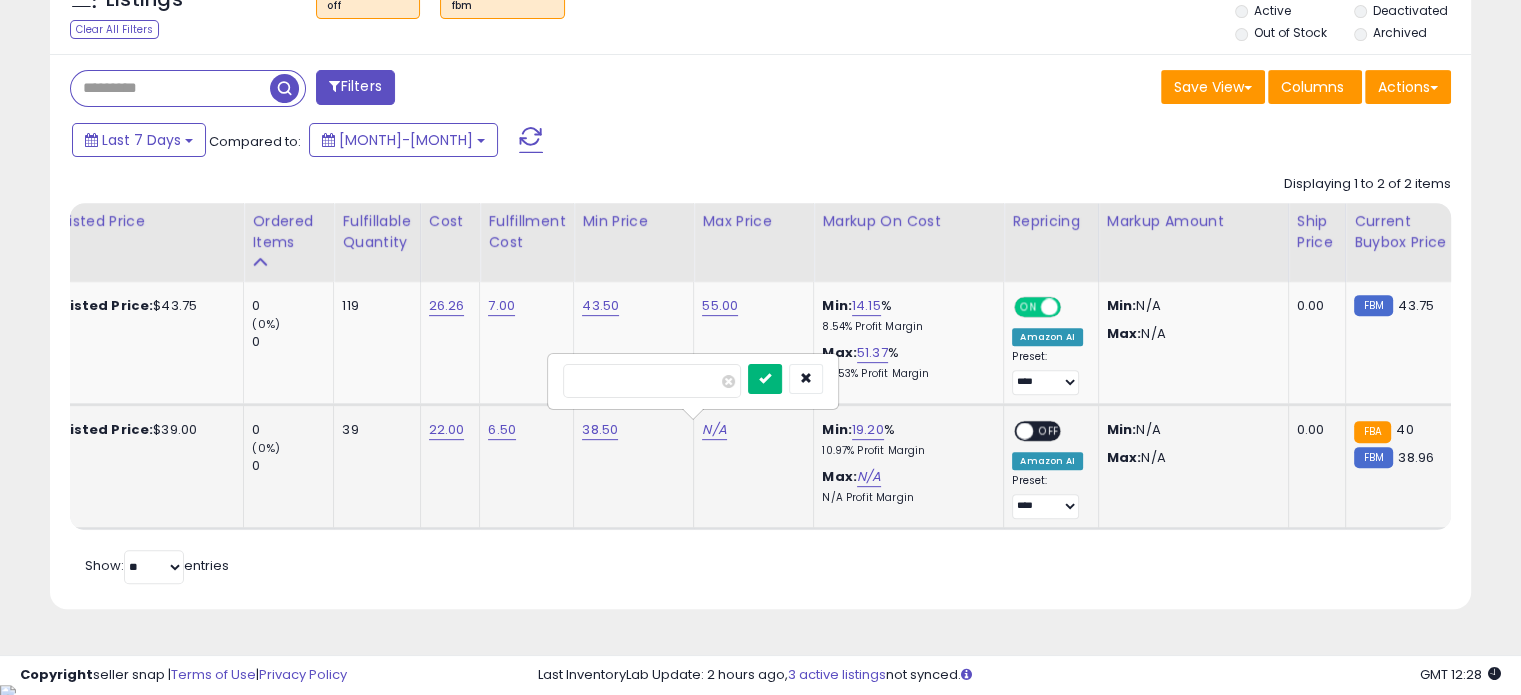 type on "**" 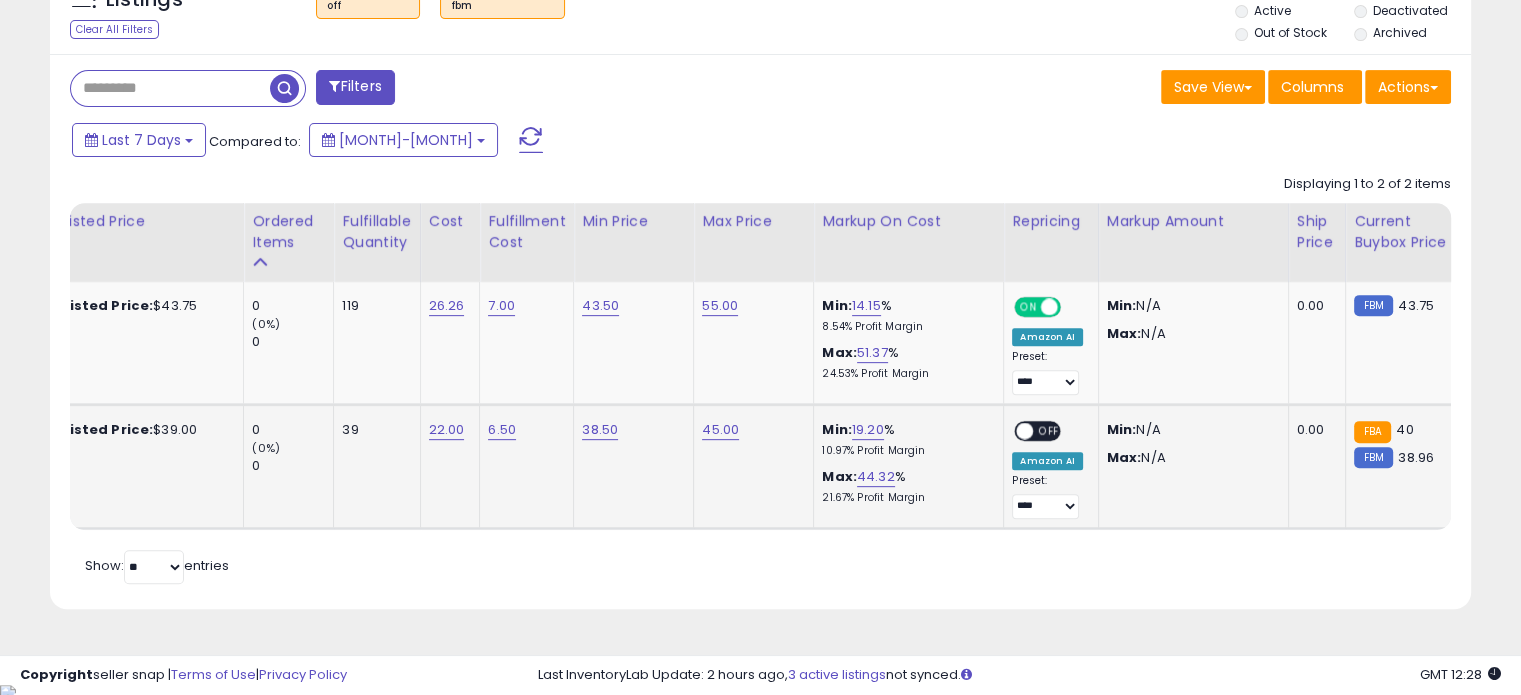 click on "OFF" at bounding box center (1049, 430) 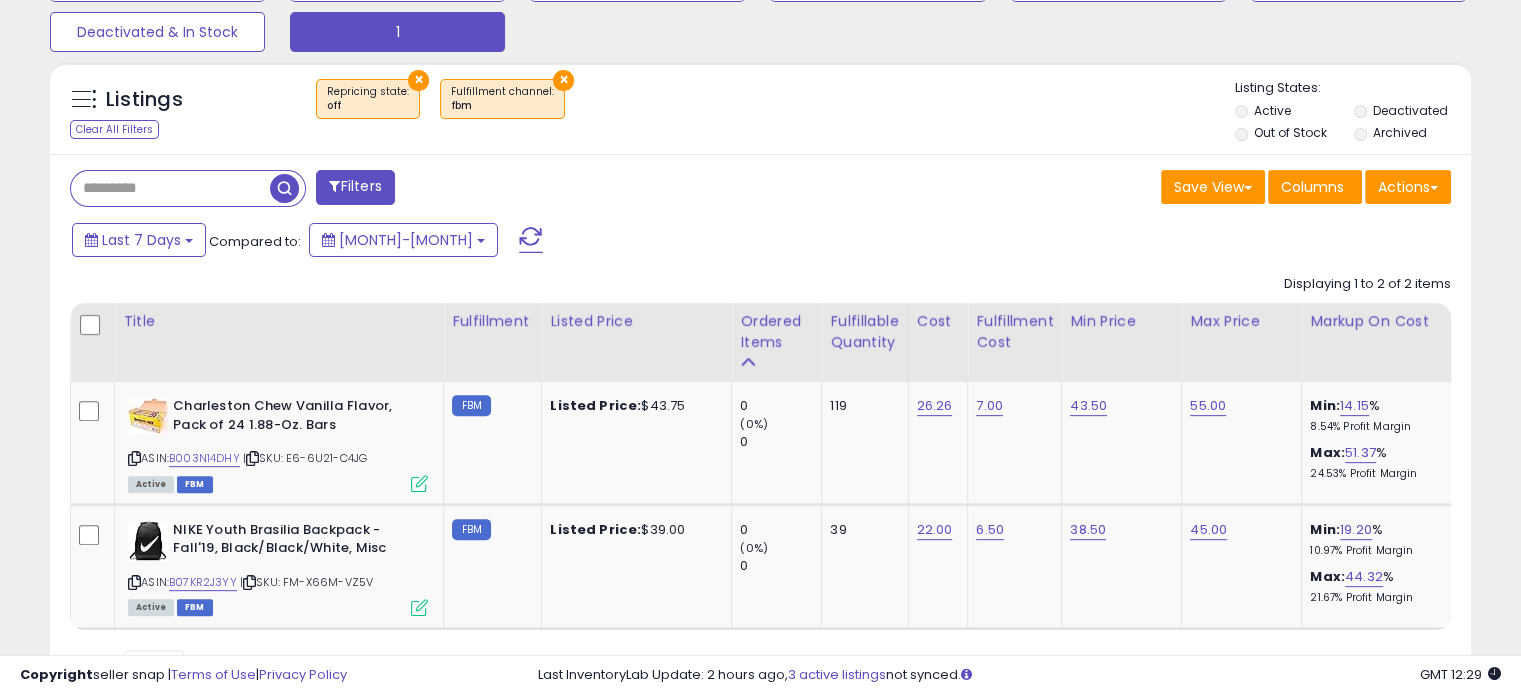 click at bounding box center [334, 186] 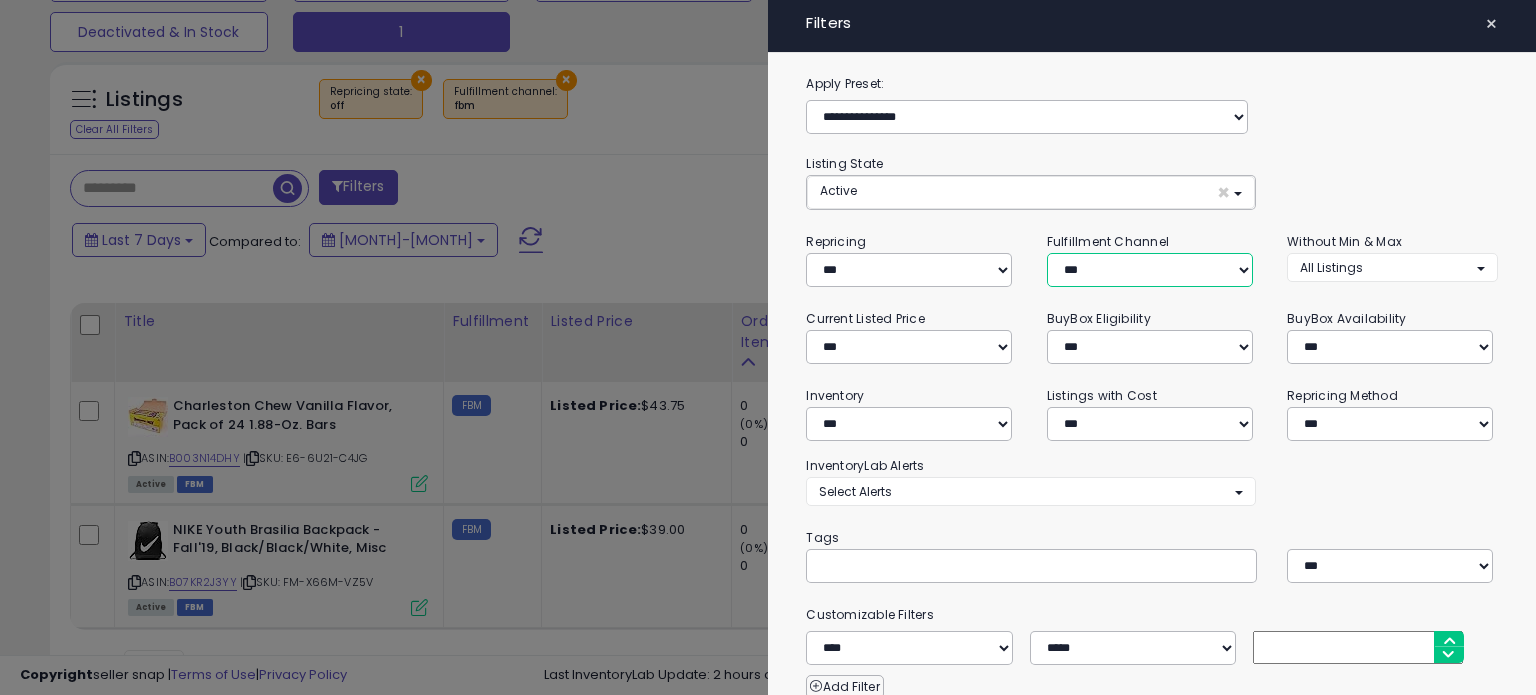 click on "***
***
***
***" at bounding box center (1150, 270) 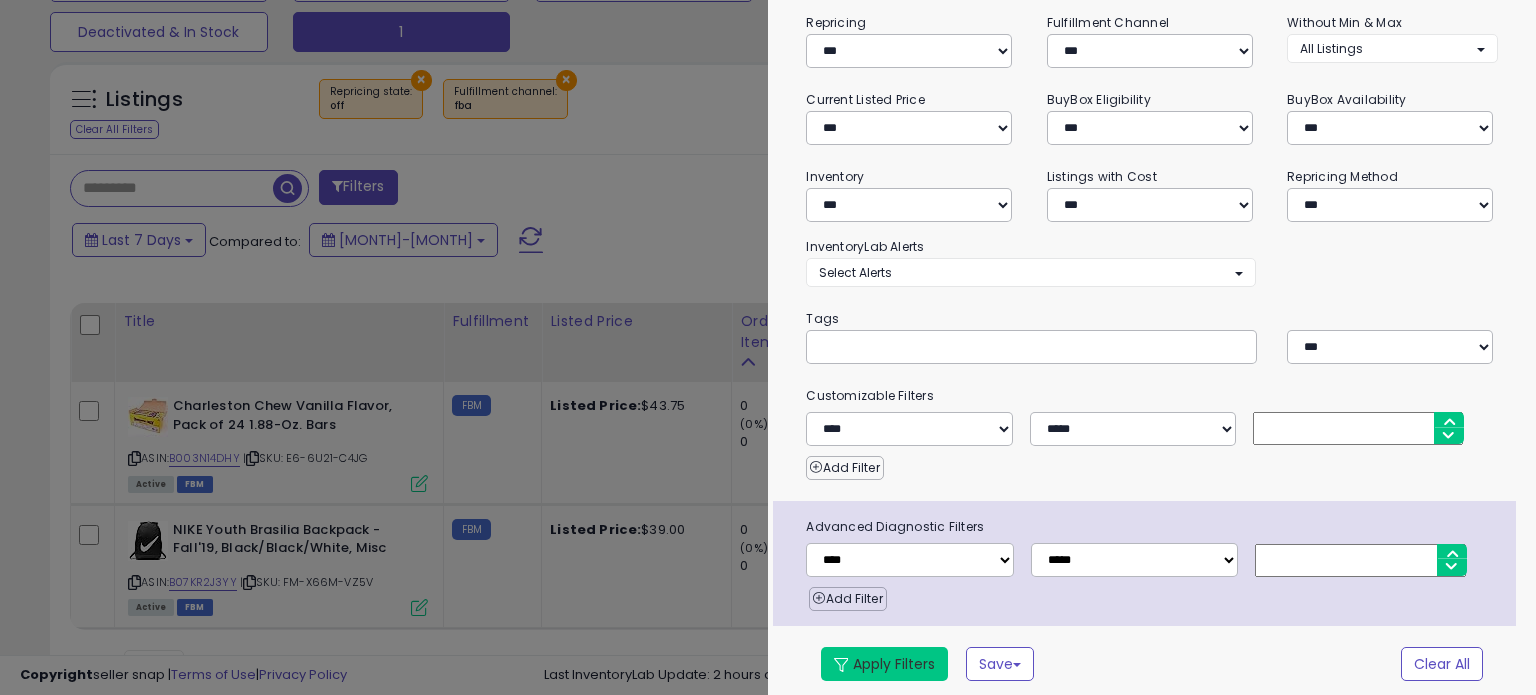 click on "Apply Filters" at bounding box center [884, 664] 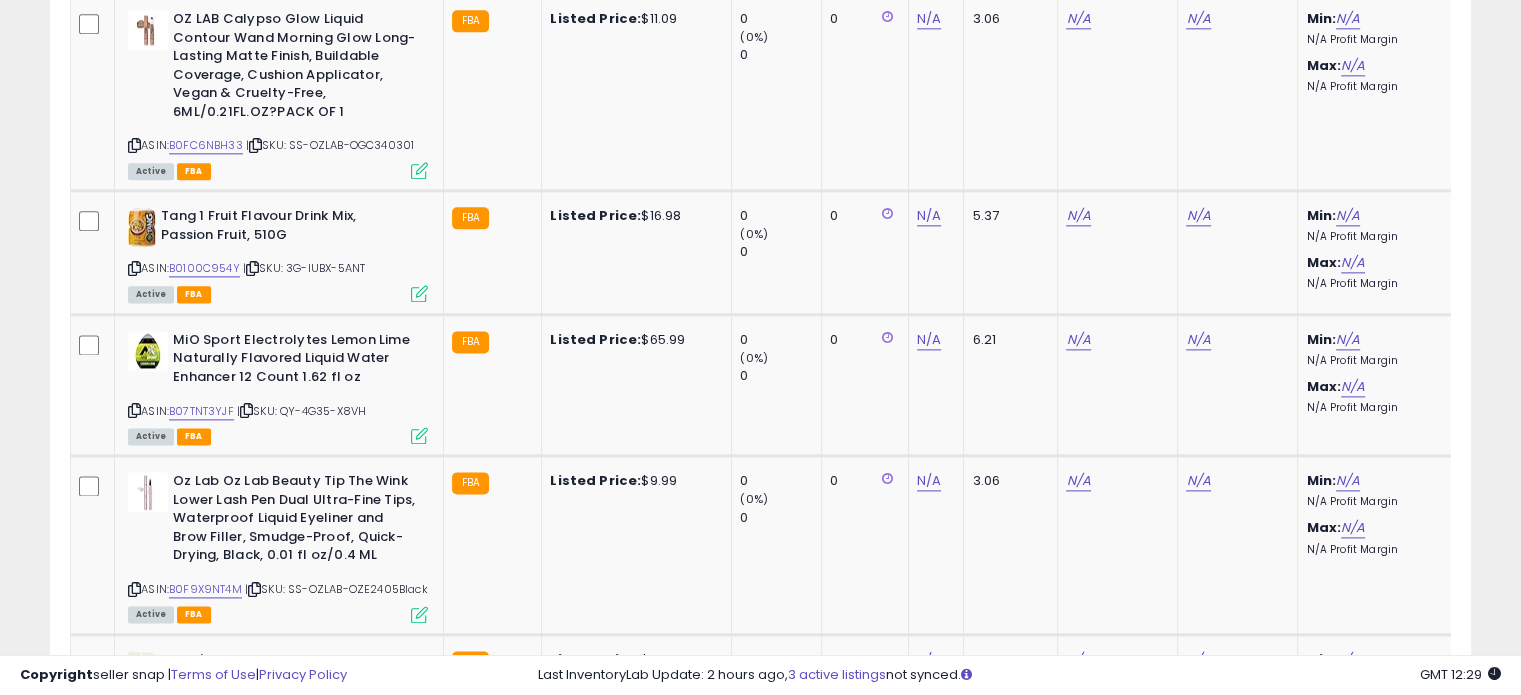 scroll, scrollTop: 0, scrollLeft: 0, axis: both 